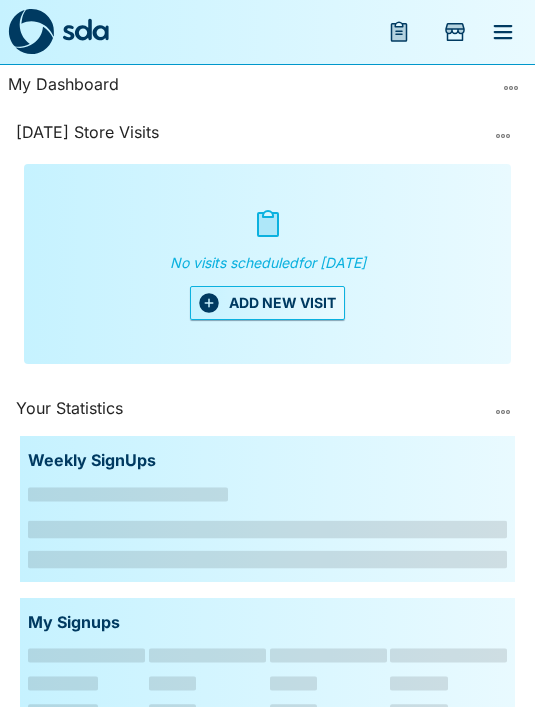 scroll, scrollTop: 0, scrollLeft: 0, axis: both 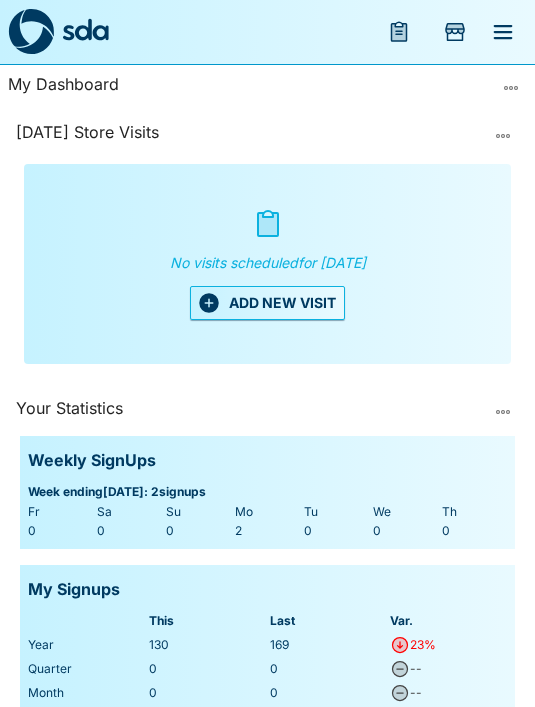 click 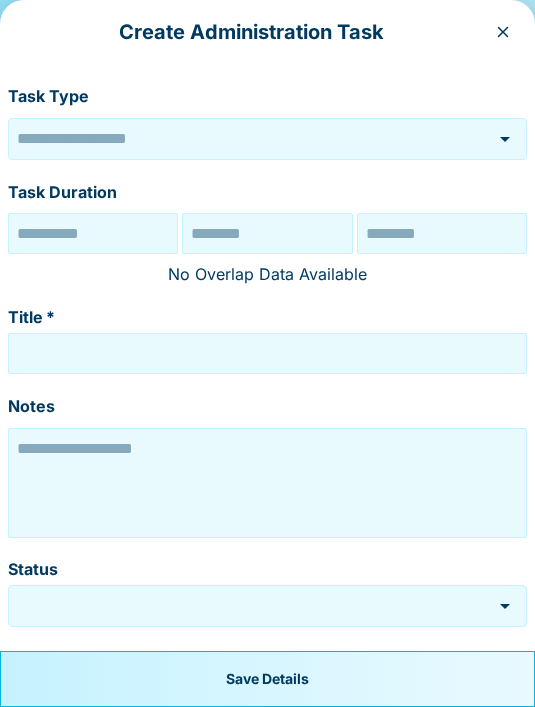 type on "******" 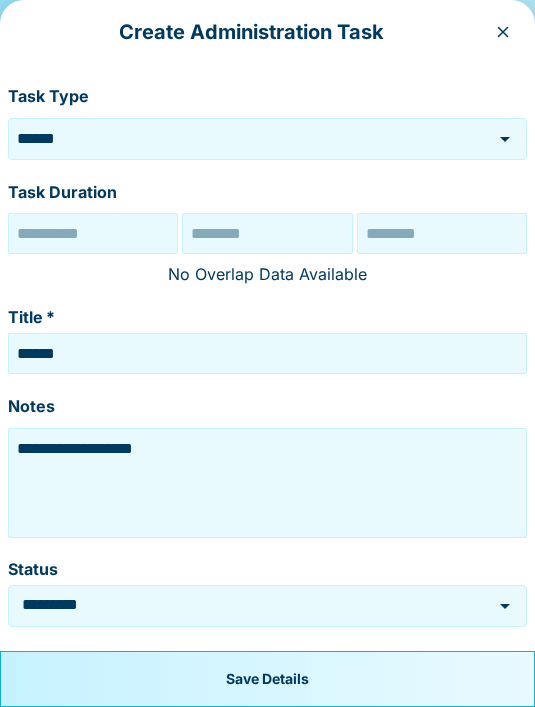 type on "**********" 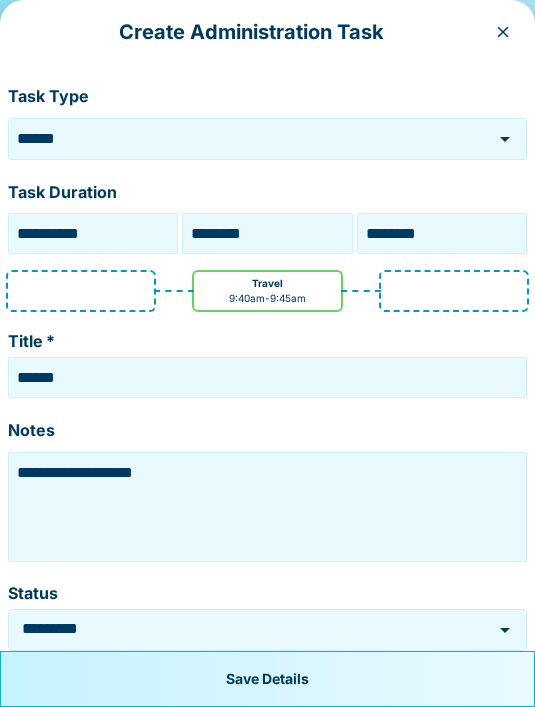 click 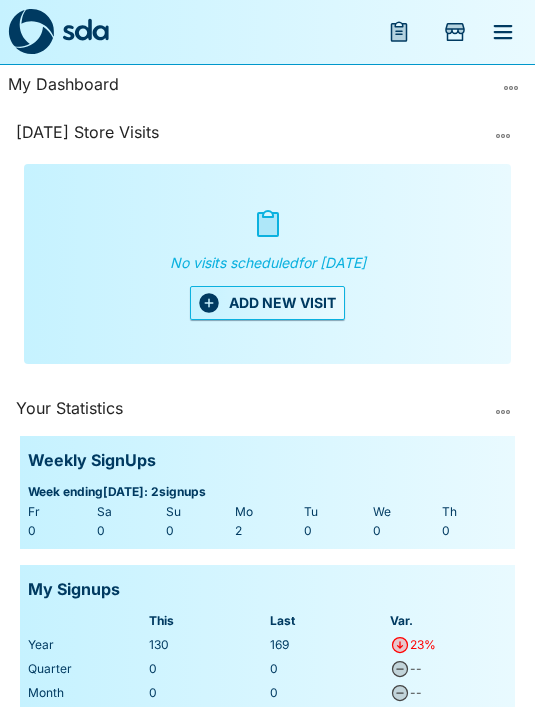 click 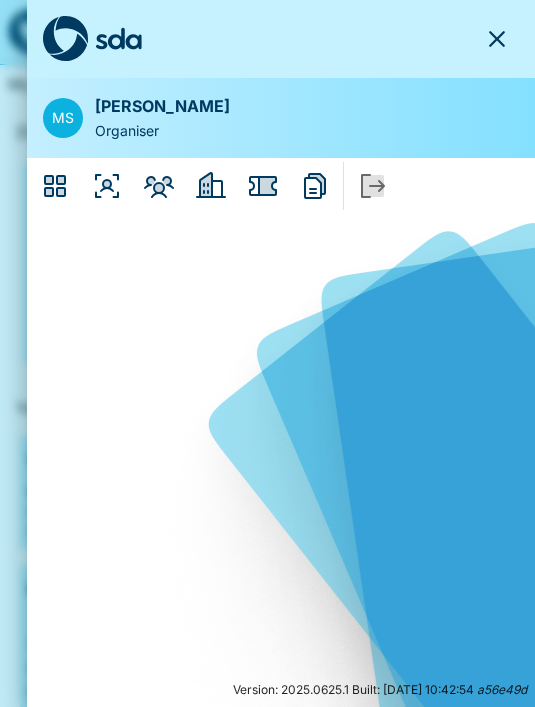 click 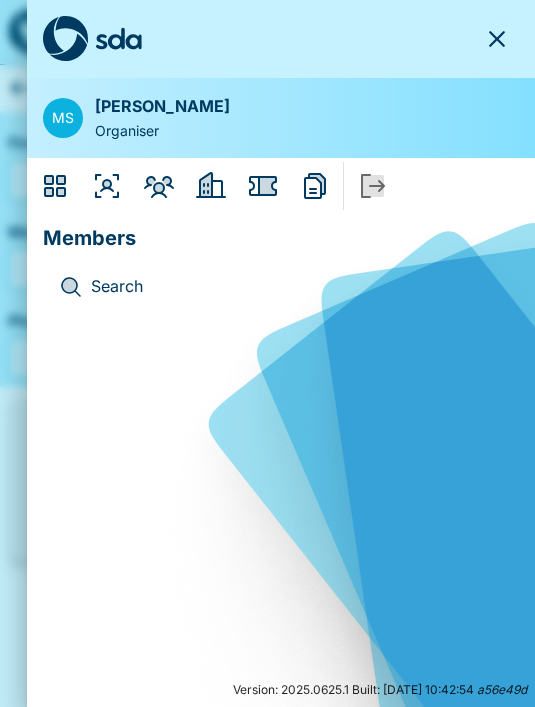 click on "Search" at bounding box center [297, 287] 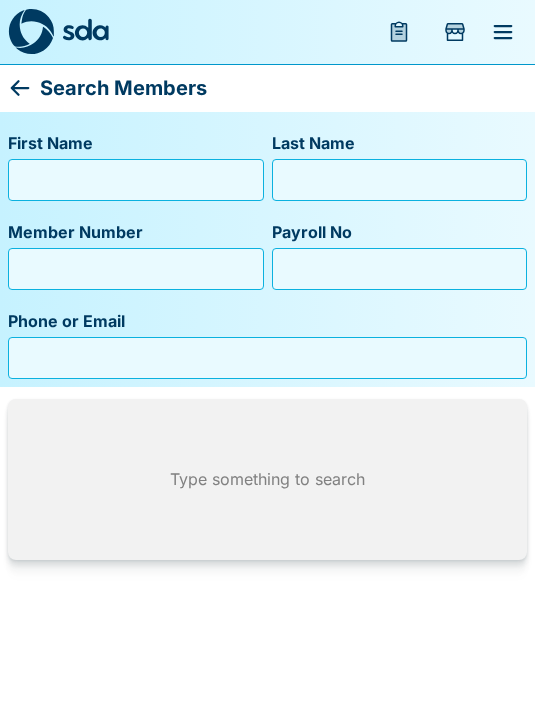 click on "First Name" at bounding box center (136, 180) 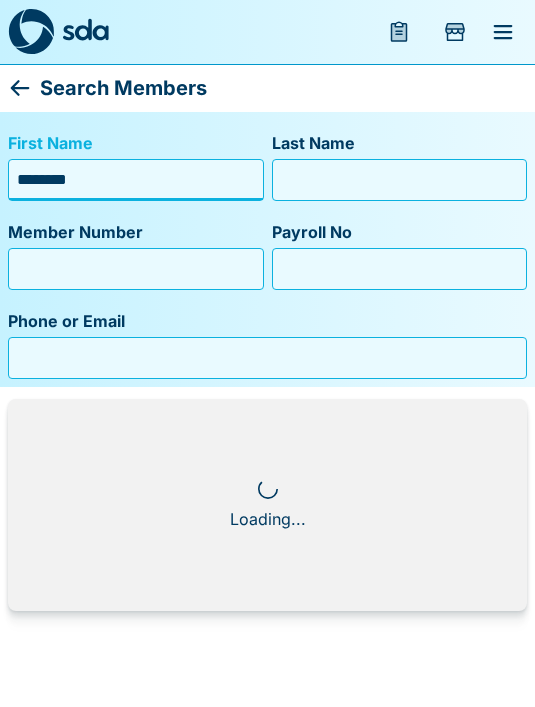 type on "********" 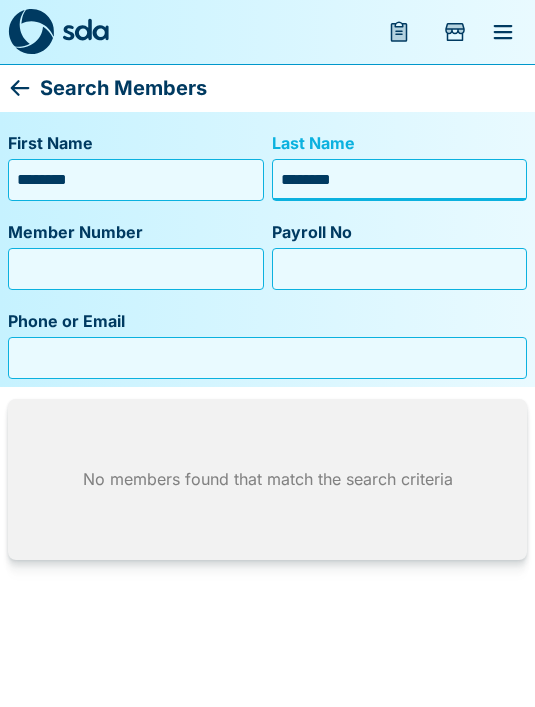 type on "********" 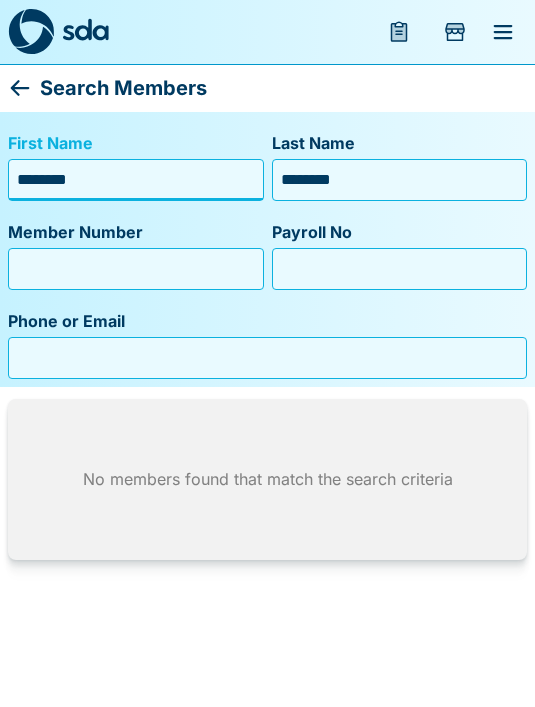 click on "********" at bounding box center [136, 180] 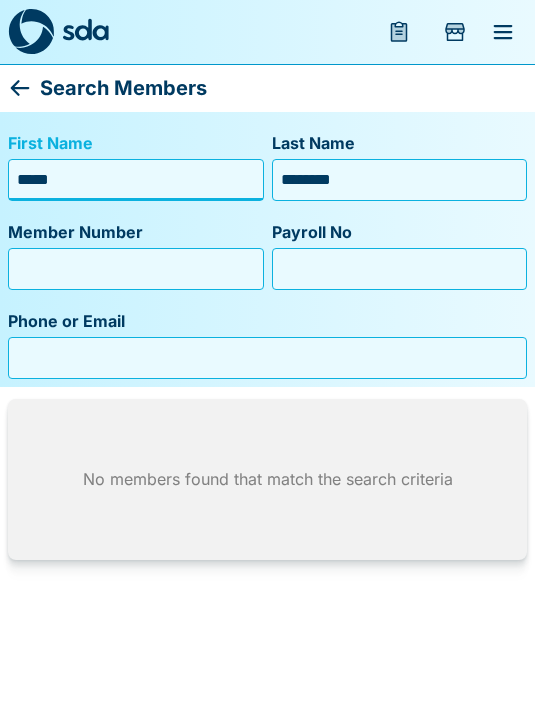 type on "****" 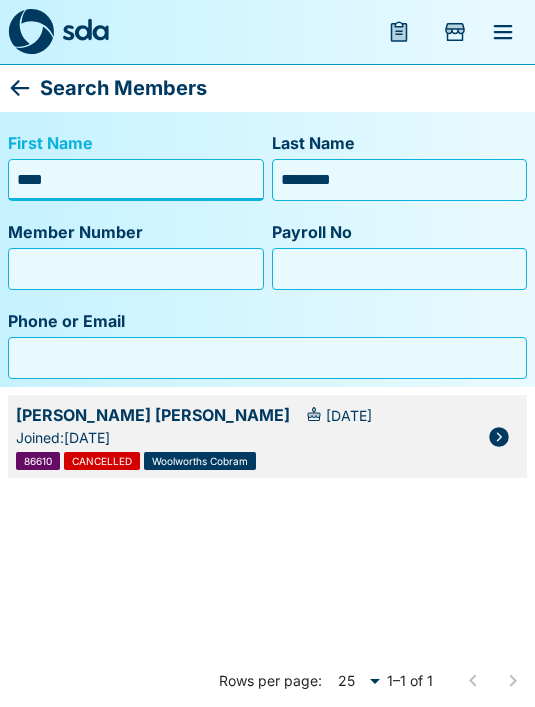 click 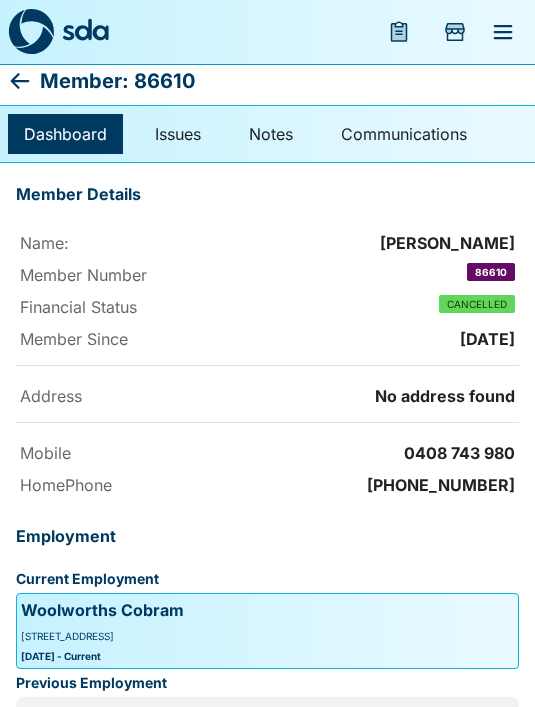 scroll, scrollTop: 6, scrollLeft: 0, axis: vertical 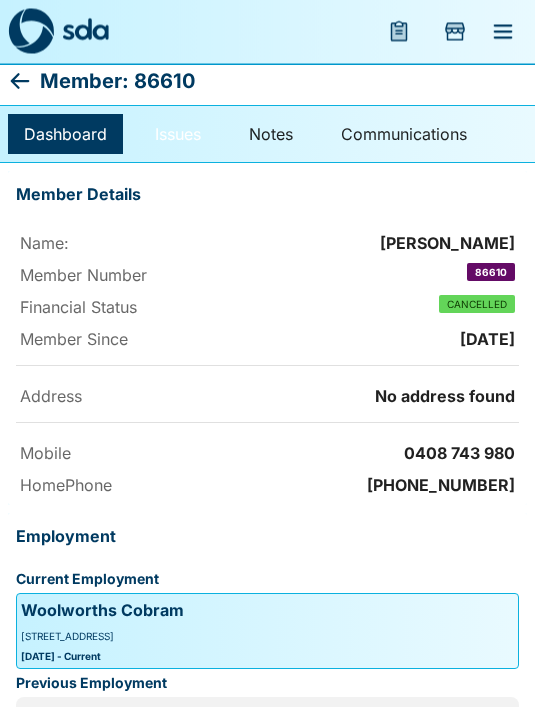 click on "Issues" at bounding box center (178, 135) 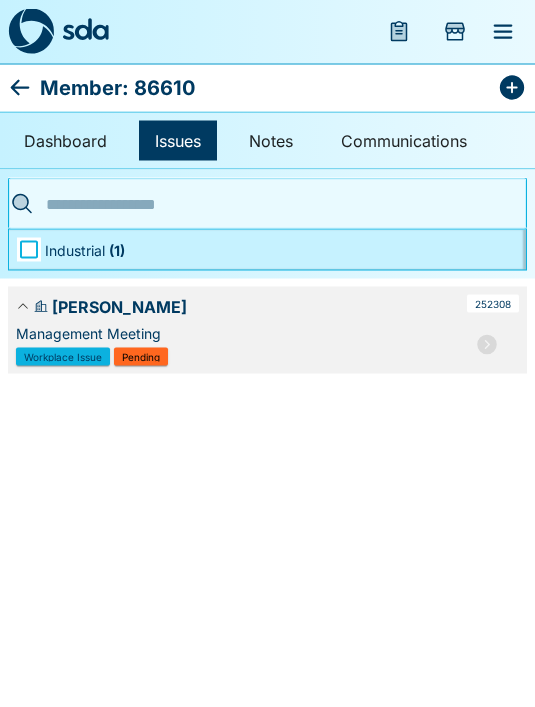 scroll, scrollTop: 0, scrollLeft: 0, axis: both 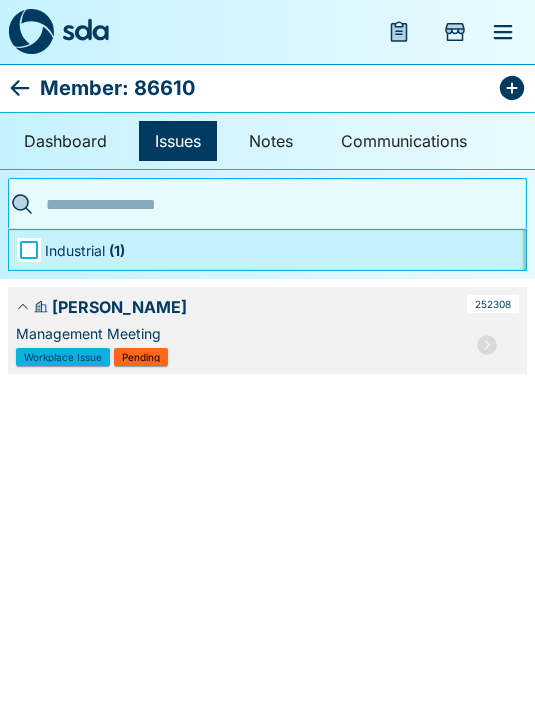 click 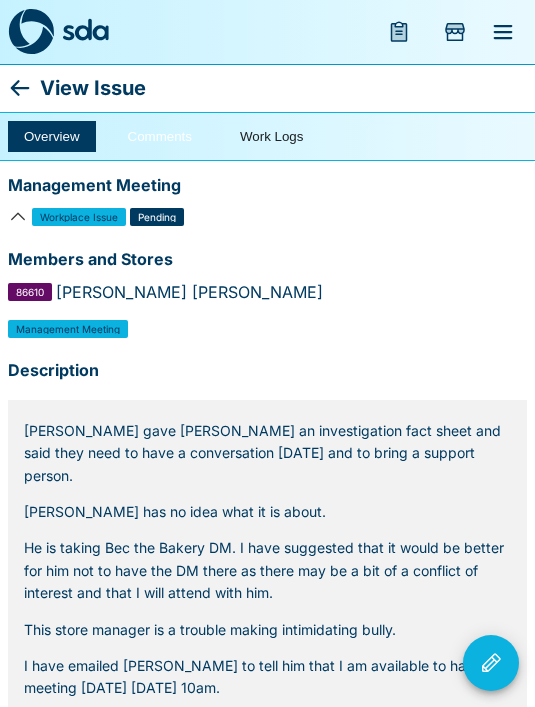 click on "Comments" at bounding box center [160, 136] 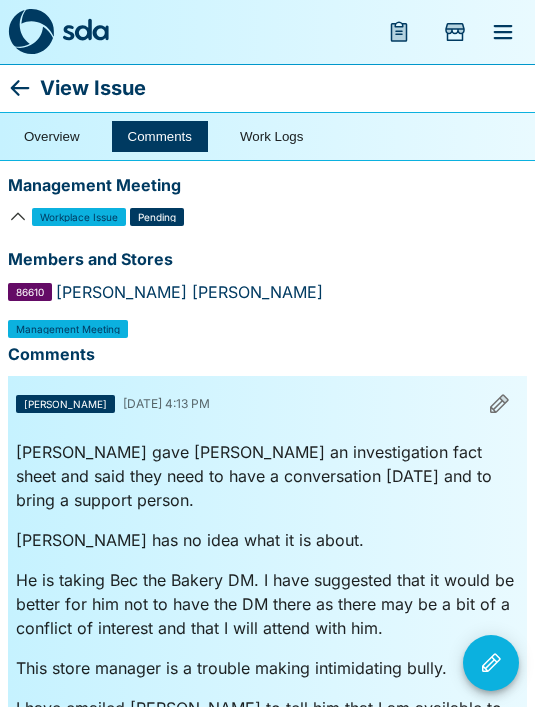 click at bounding box center [491, 663] 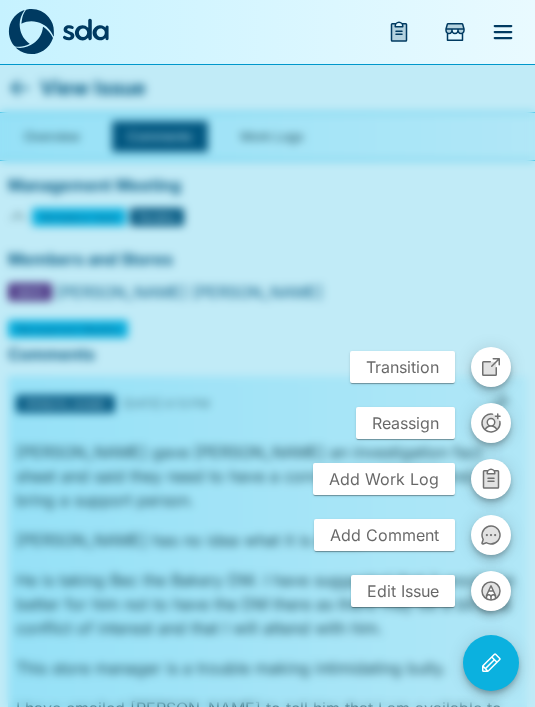 click on "Add Comment" at bounding box center [384, 535] 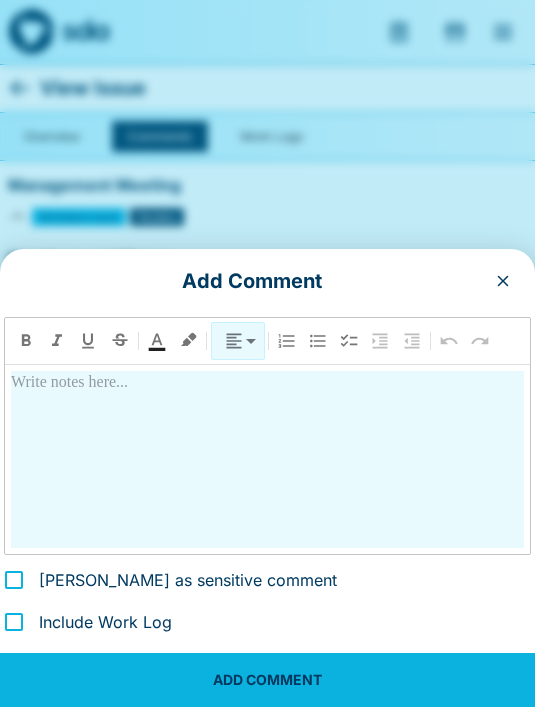 click at bounding box center (267, 459) 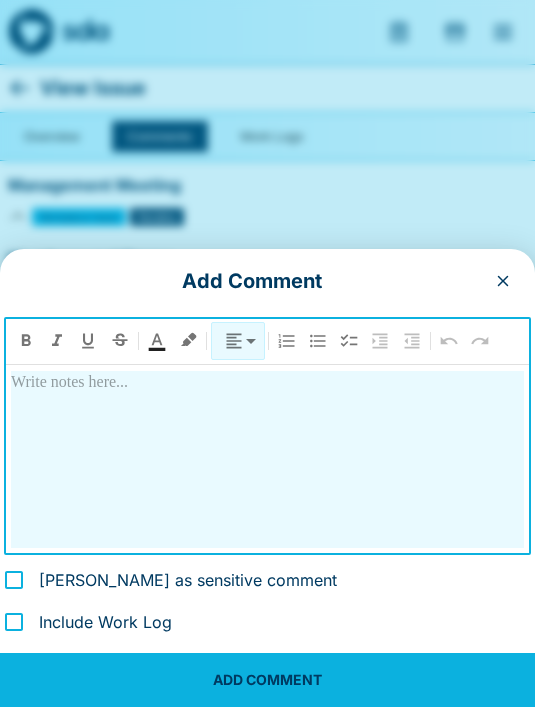 type 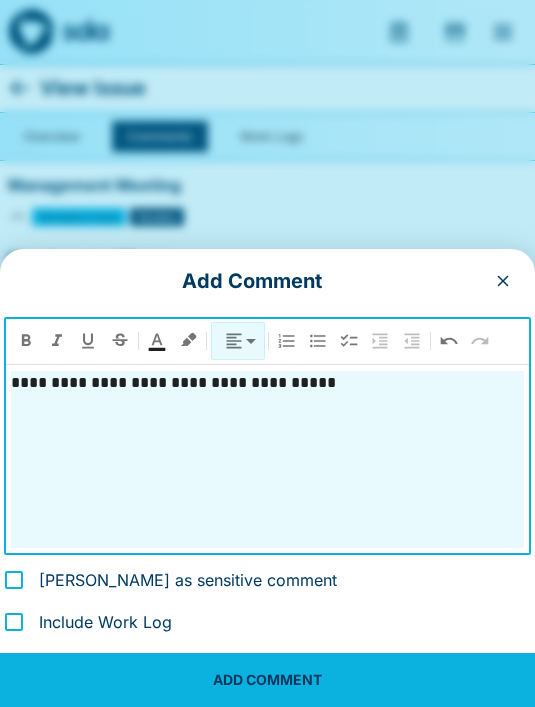 click on "**********" at bounding box center (267, 383) 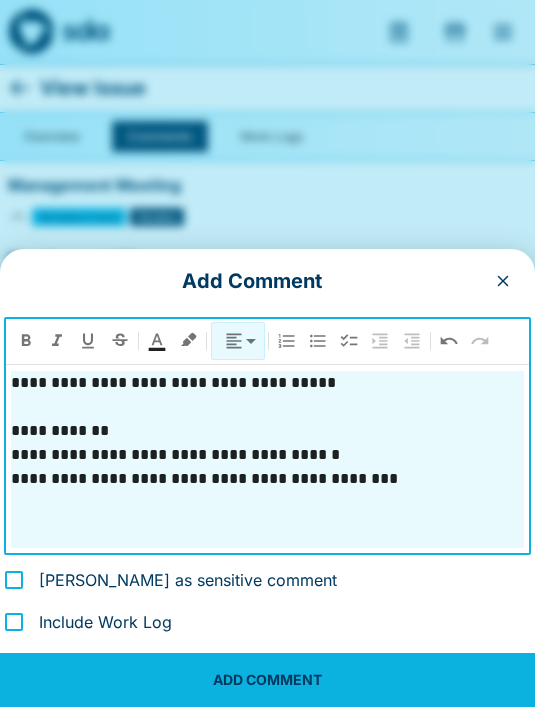 click on "**********" at bounding box center [267, 479] 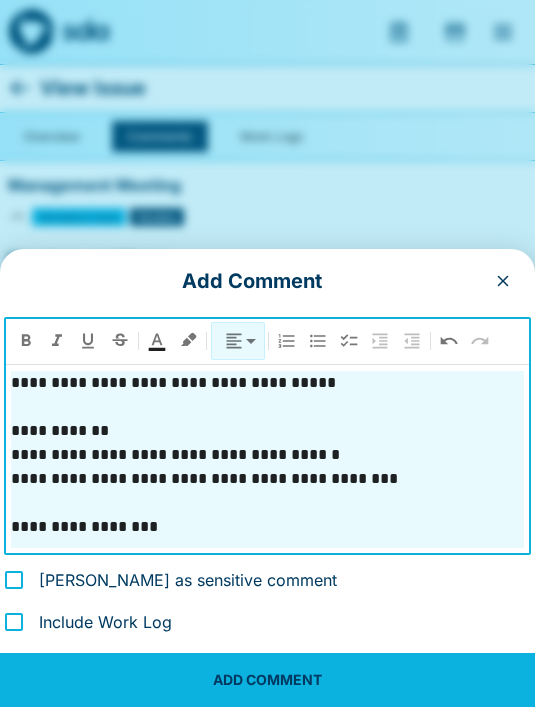 scroll, scrollTop: 23, scrollLeft: 0, axis: vertical 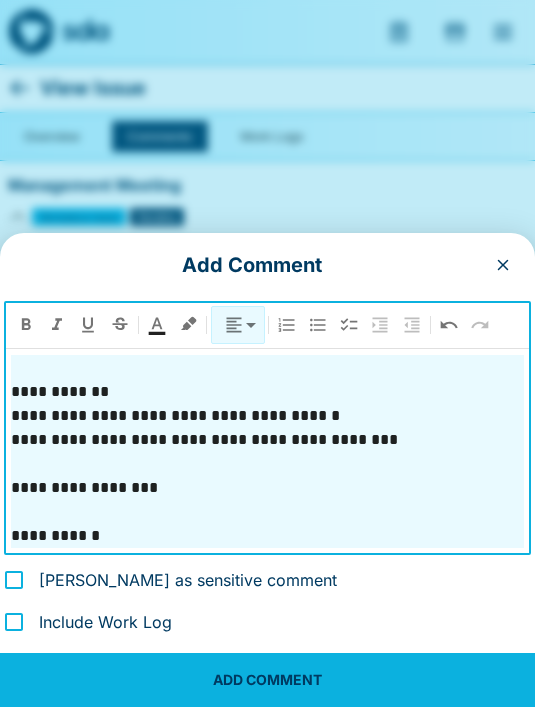 click at bounding box center (267, 512) 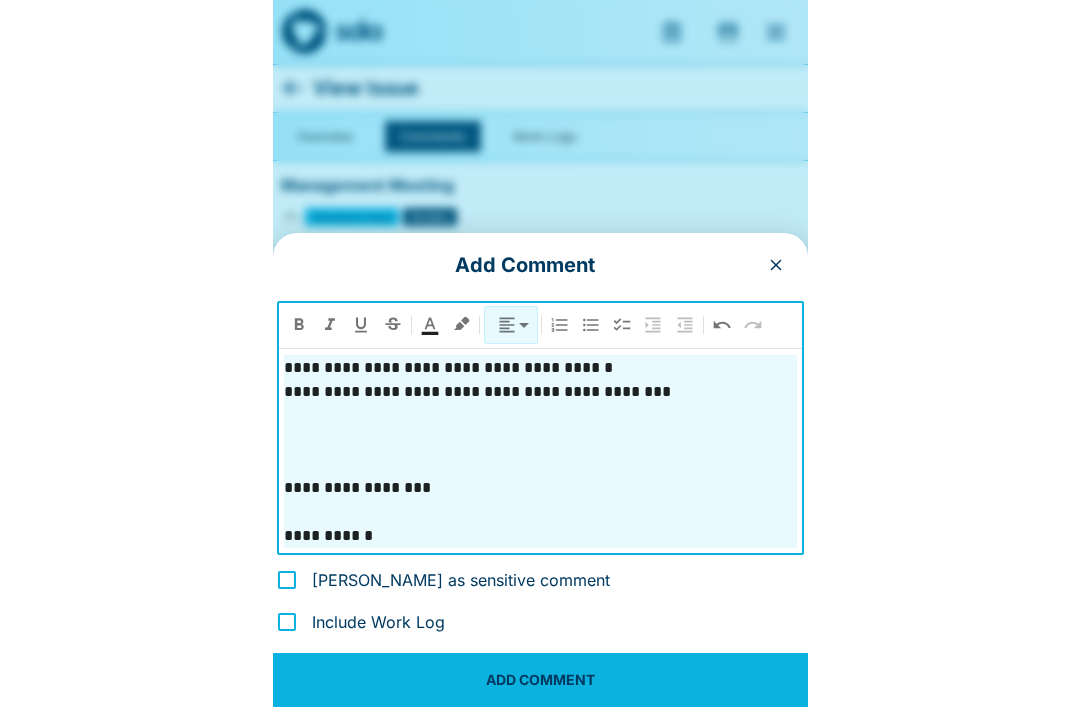 scroll, scrollTop: 71, scrollLeft: 0, axis: vertical 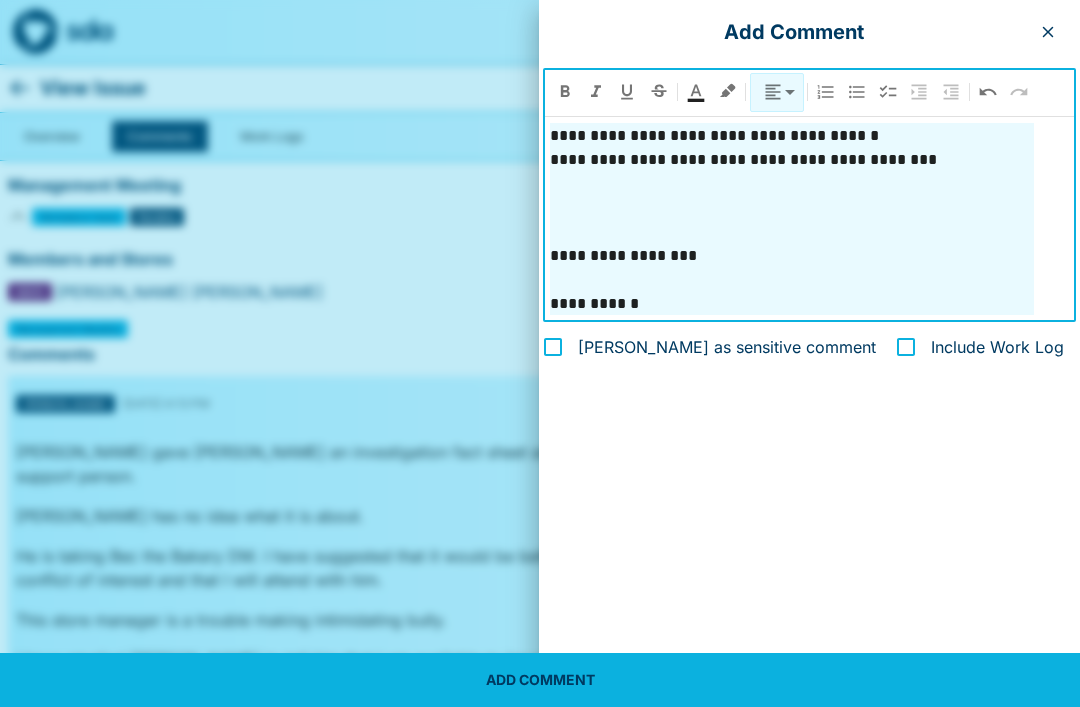 click on "**********" at bounding box center [809, 248] 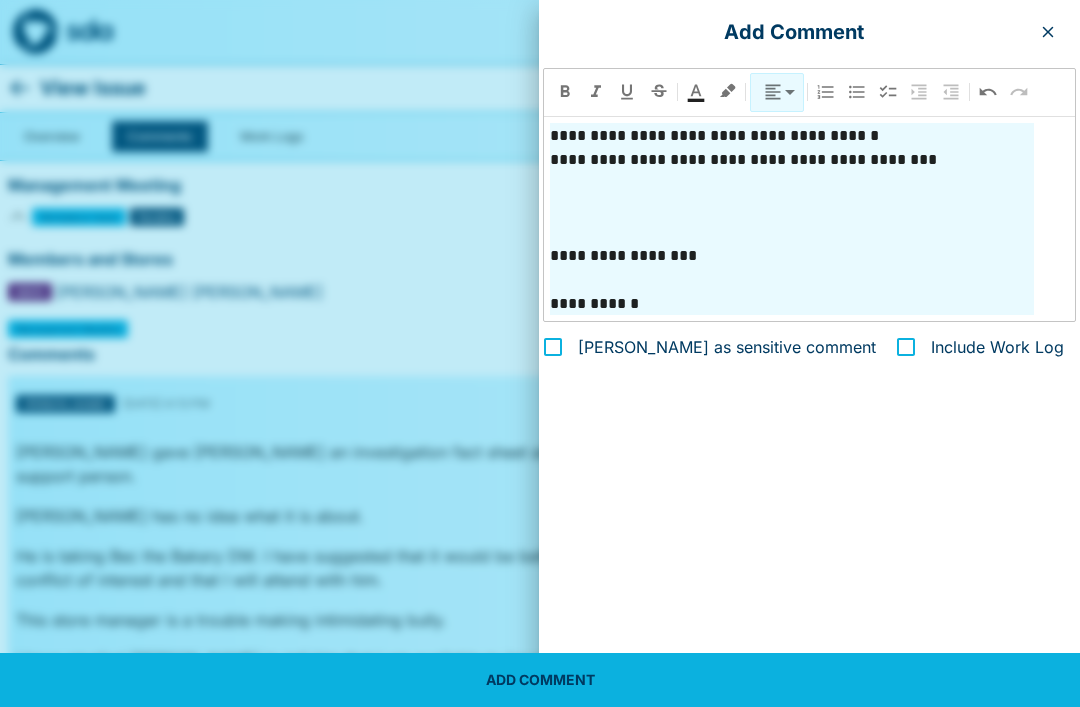 scroll, scrollTop: 71, scrollLeft: 0, axis: vertical 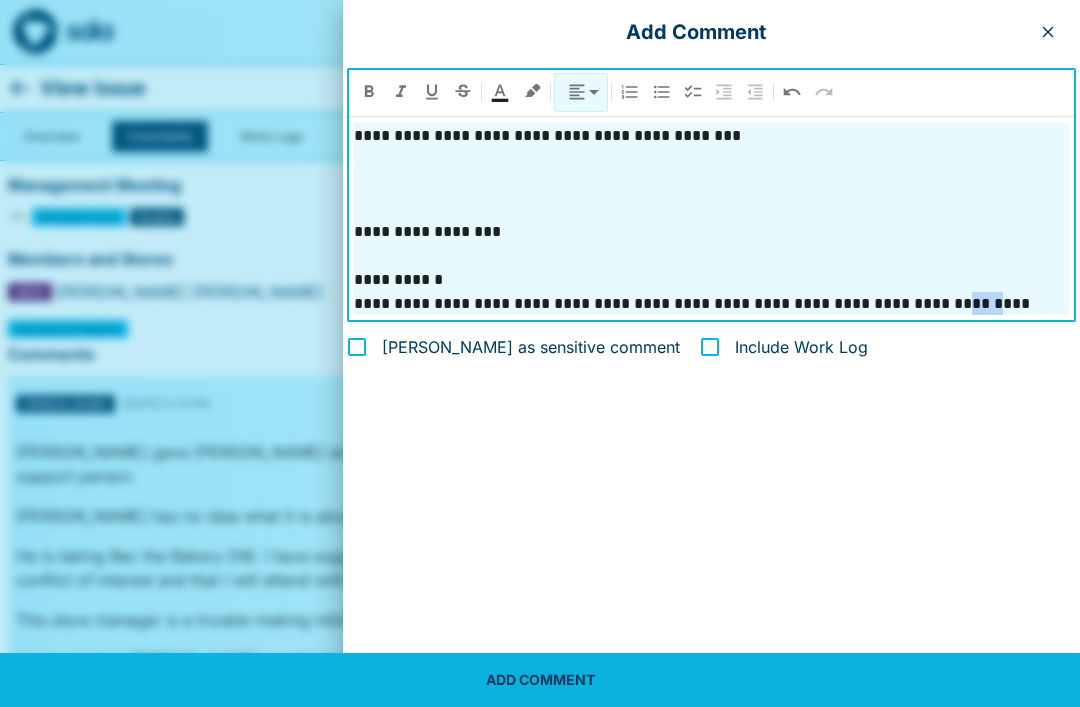 click on "**********" at bounding box center (711, 304) 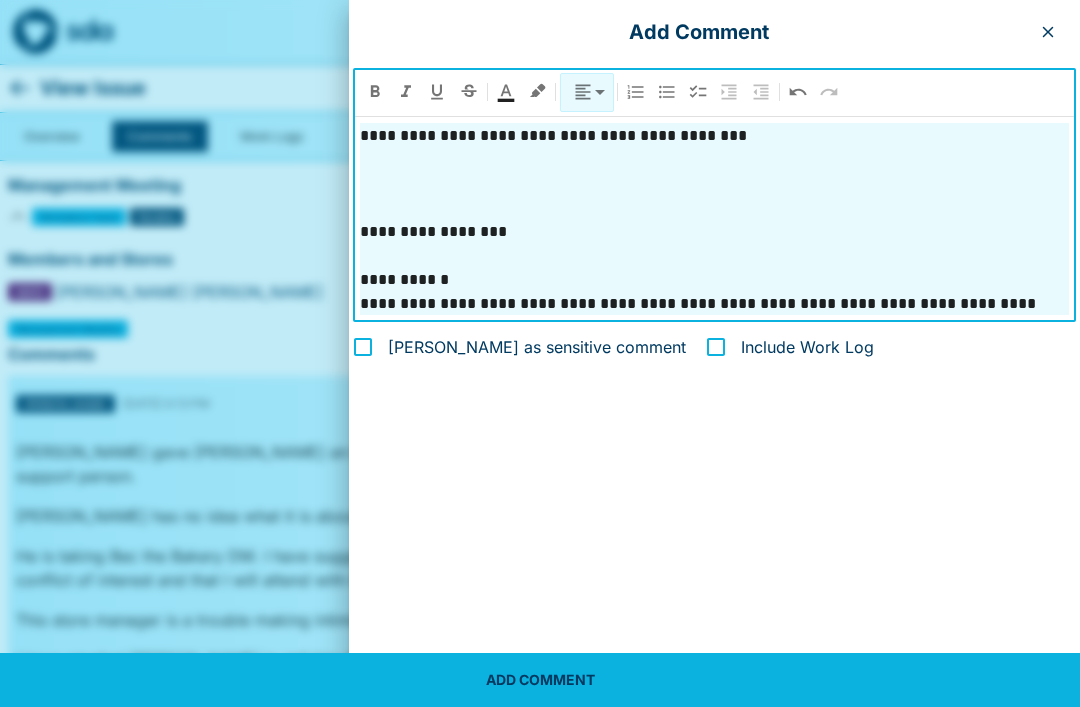 click on "**********" at bounding box center (714, 280) 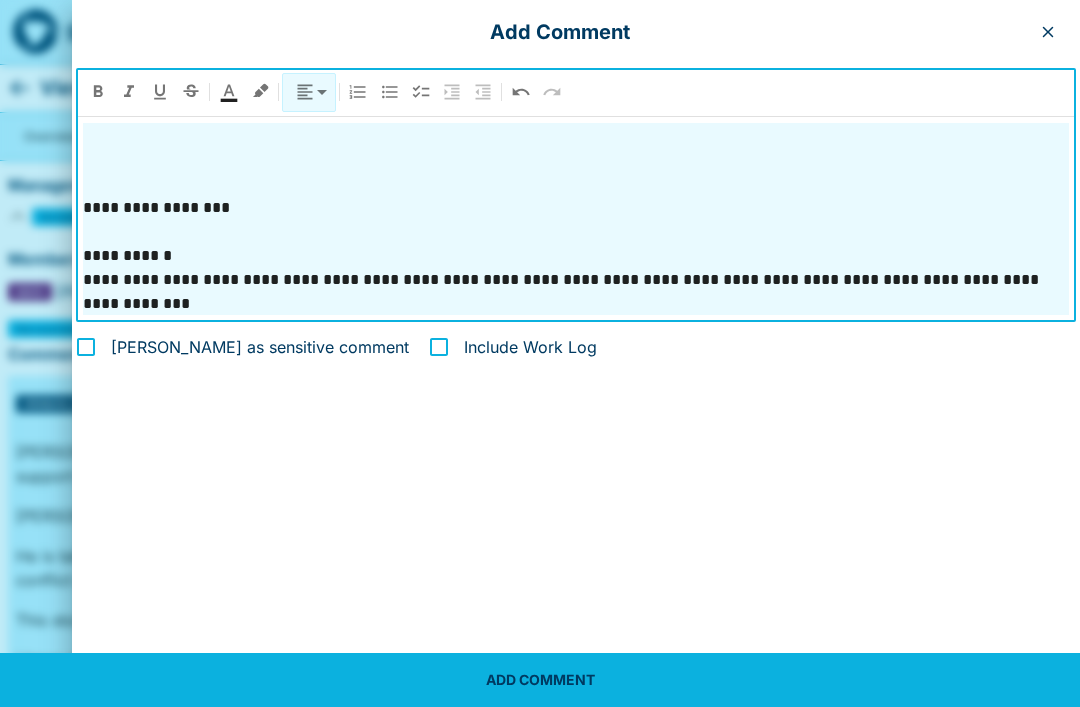scroll, scrollTop: 143, scrollLeft: 0, axis: vertical 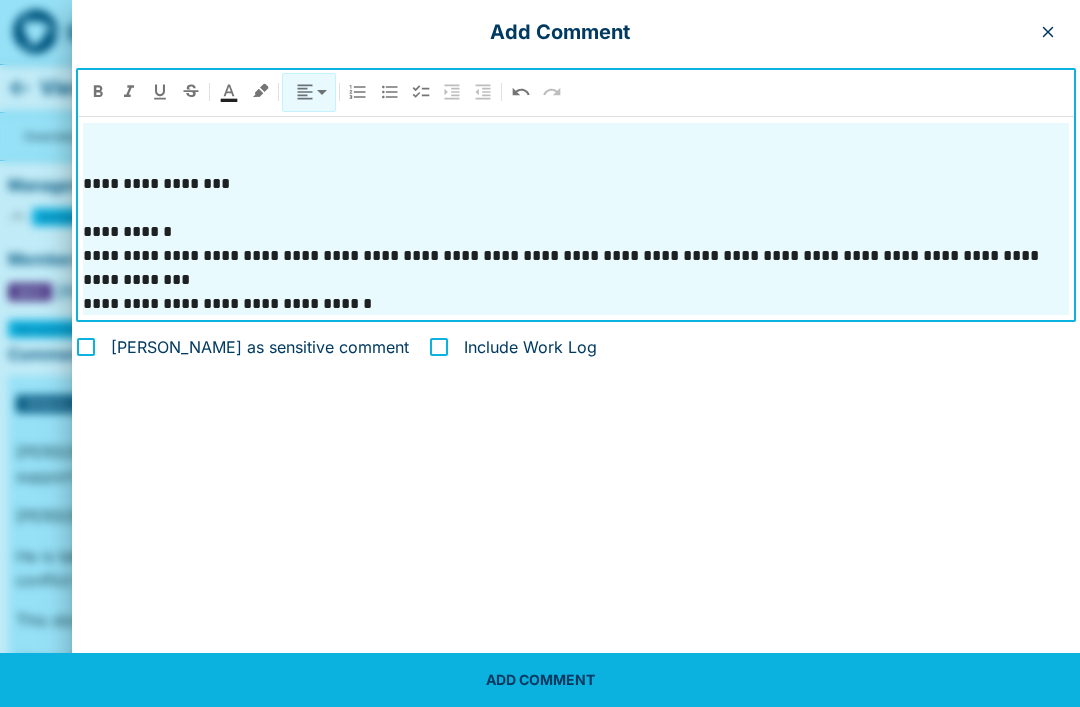 click on "**********" at bounding box center [576, 256] 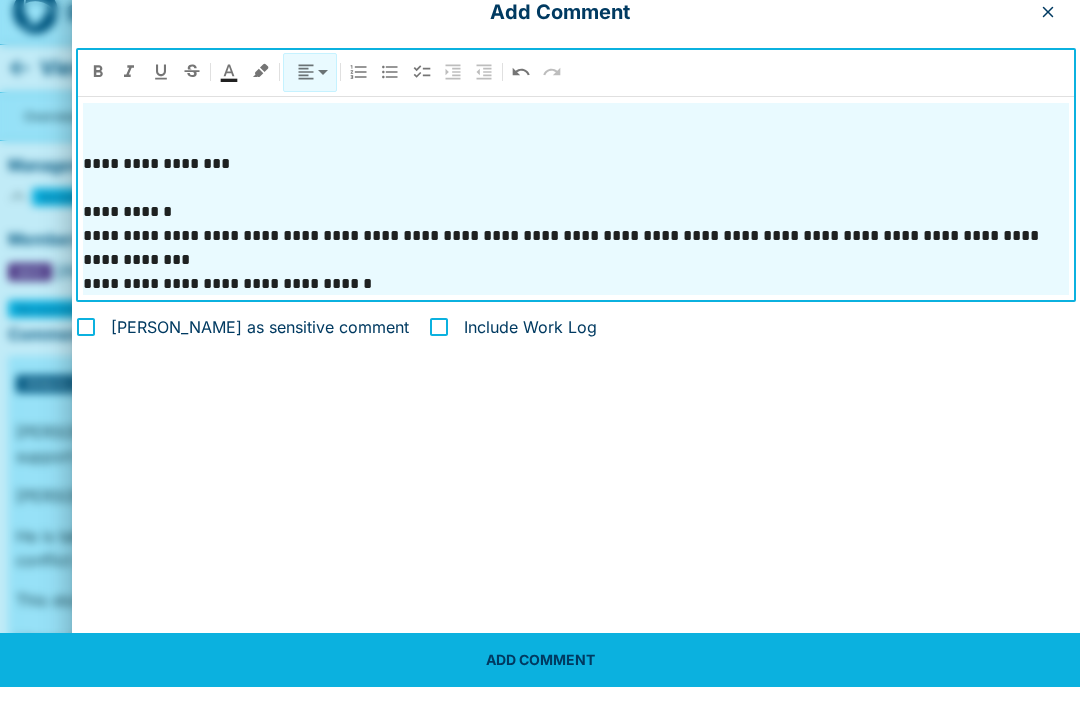 scroll, scrollTop: 18, scrollLeft: 0, axis: vertical 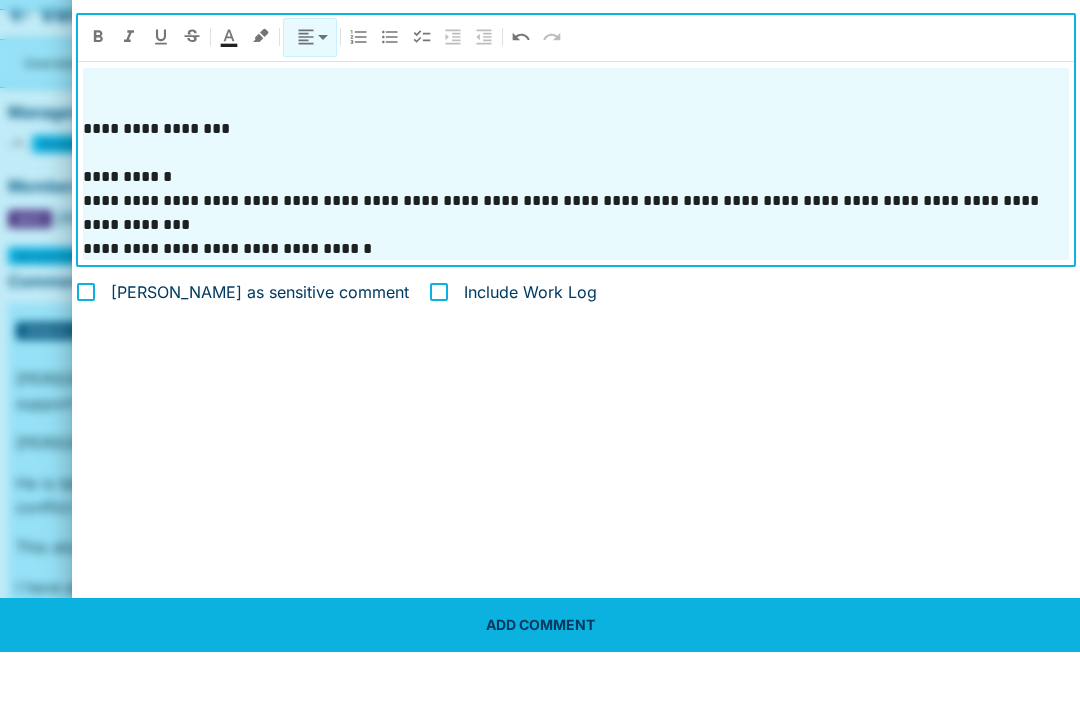 click on "**********" at bounding box center (576, 304) 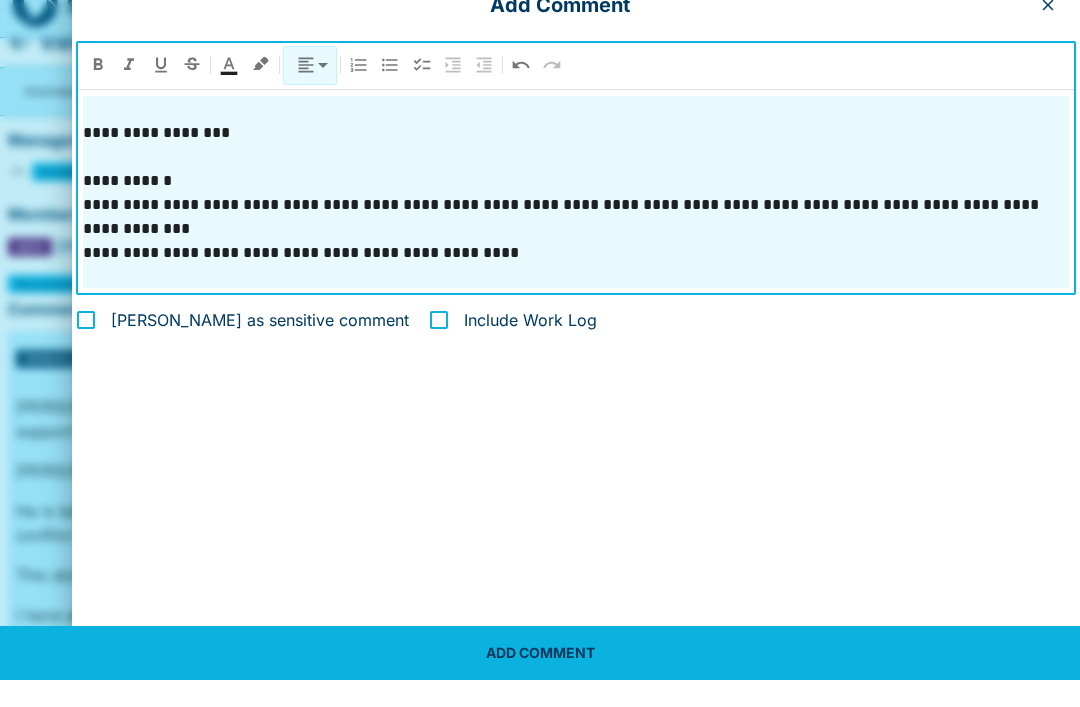 scroll, scrollTop: 191, scrollLeft: 0, axis: vertical 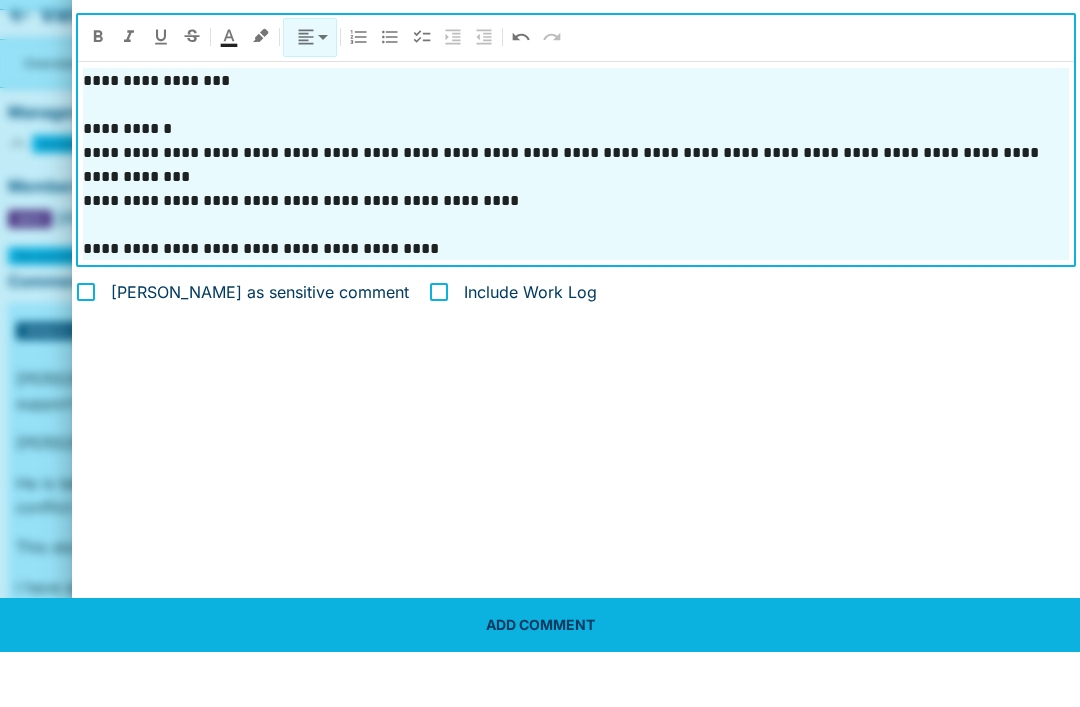 click on "**********" at bounding box center (576, 304) 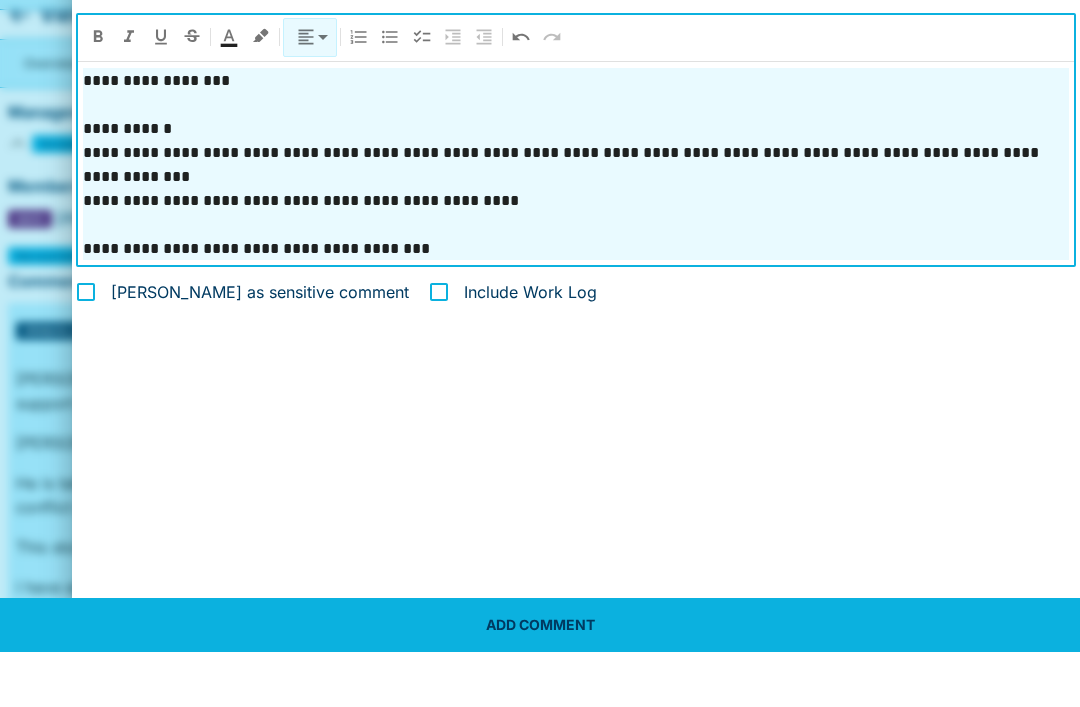 click on "**********" at bounding box center [576, 304] 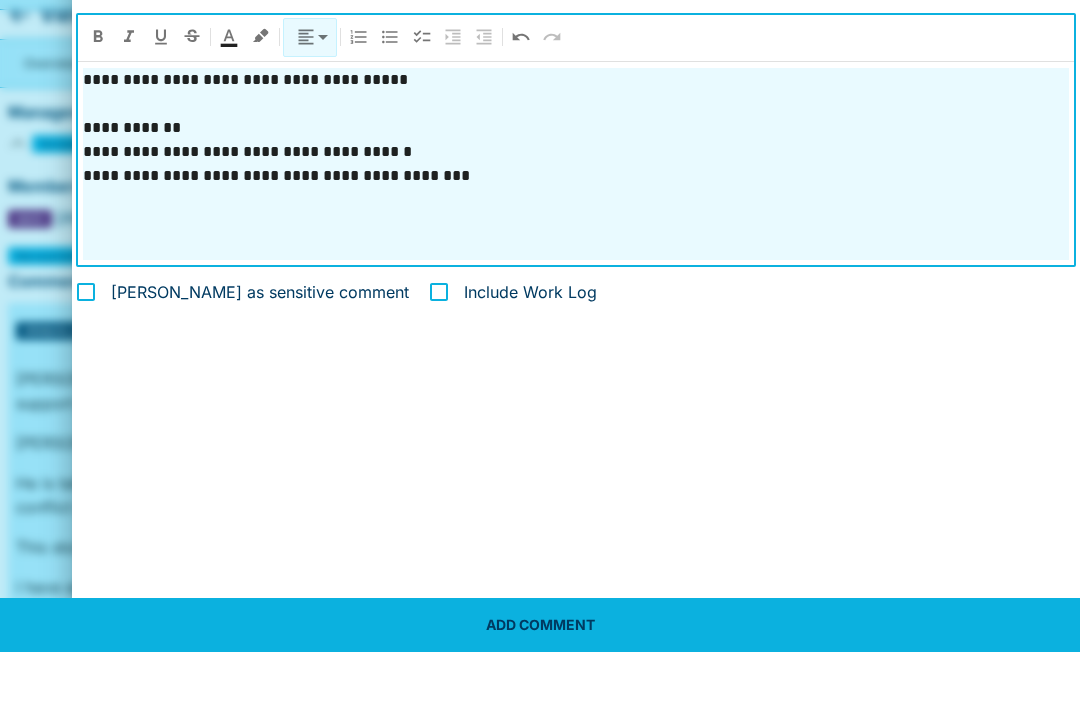 scroll, scrollTop: 0, scrollLeft: 0, axis: both 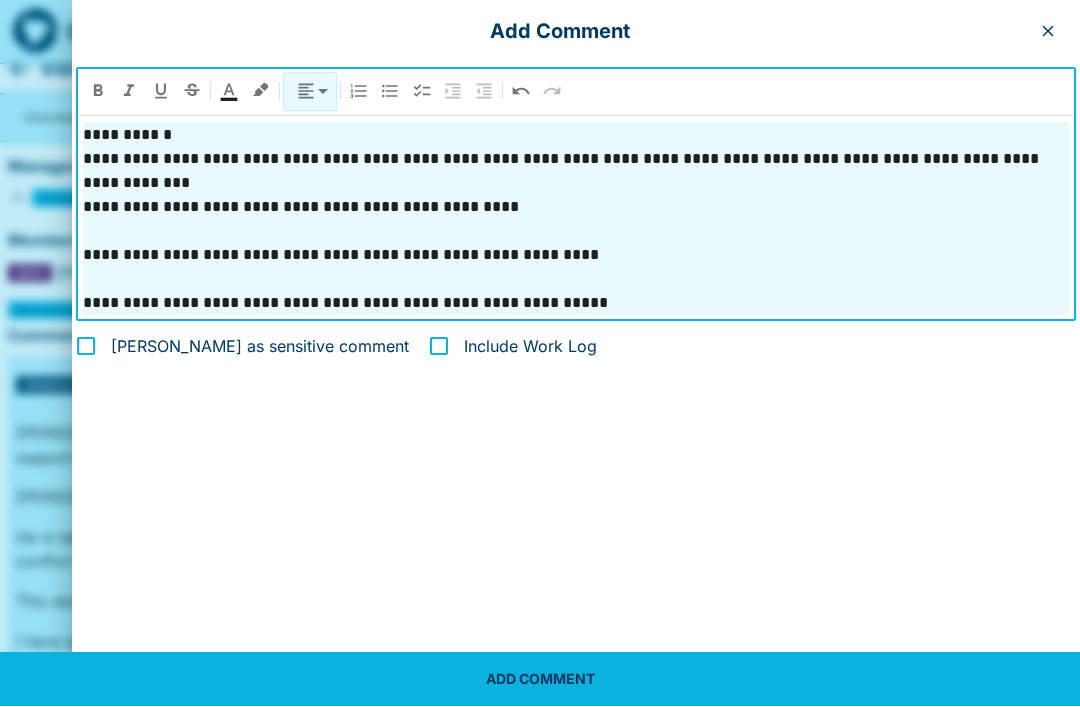 click on "**********" at bounding box center (576, 304) 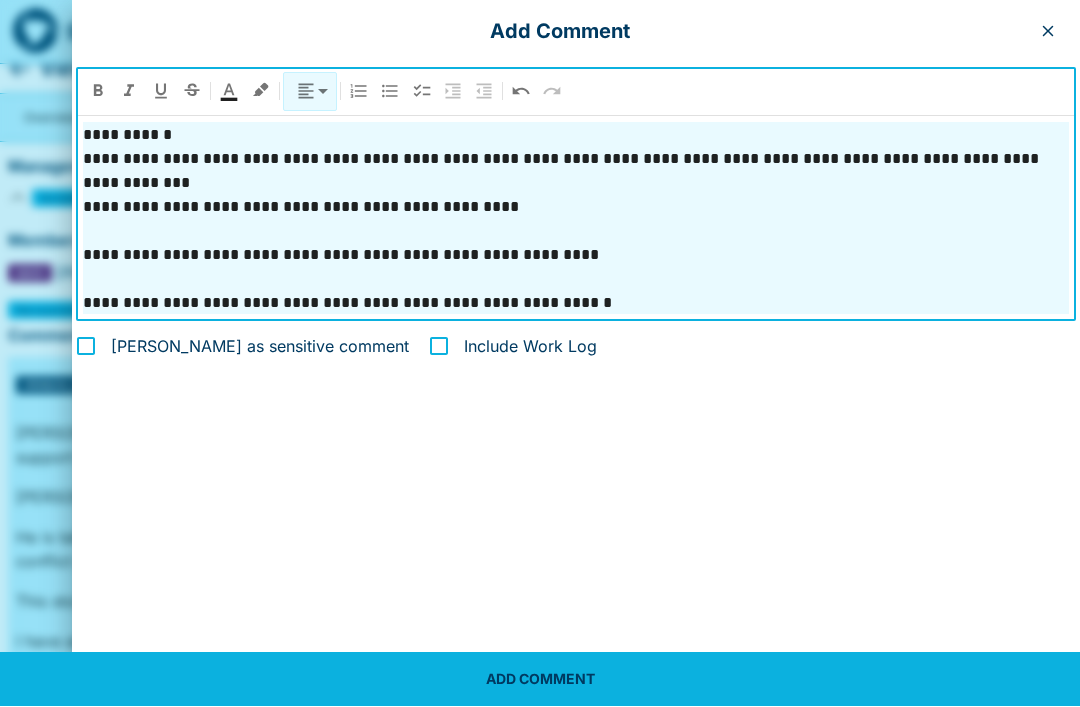 click on "**********" at bounding box center [576, 304] 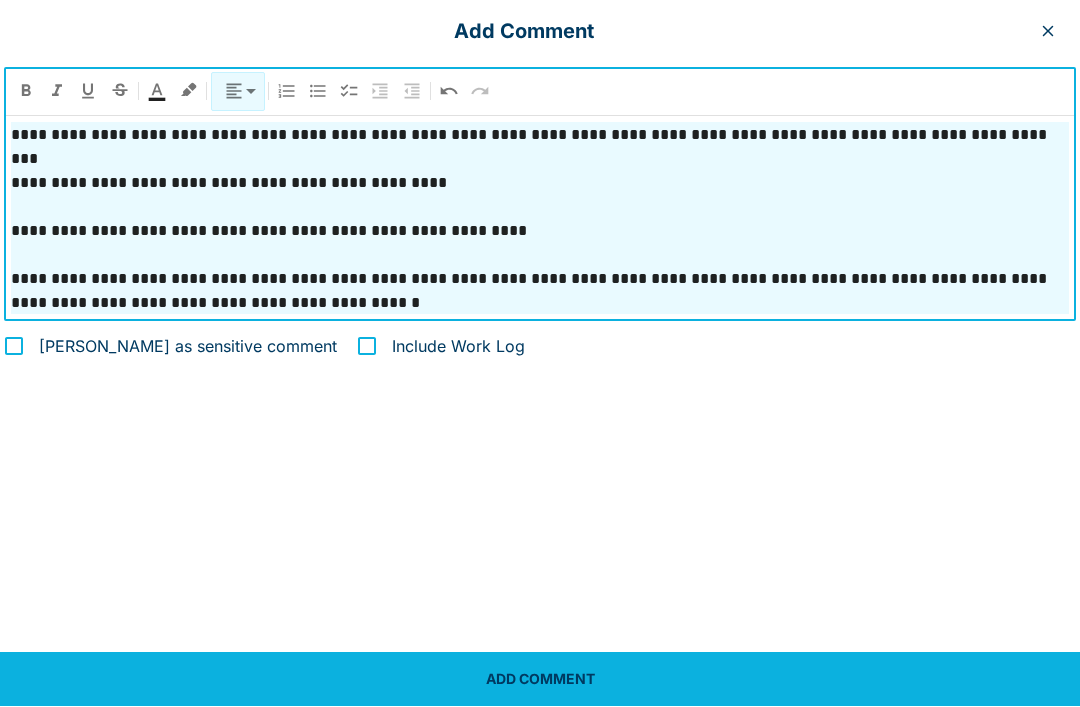 scroll, scrollTop: 263, scrollLeft: 0, axis: vertical 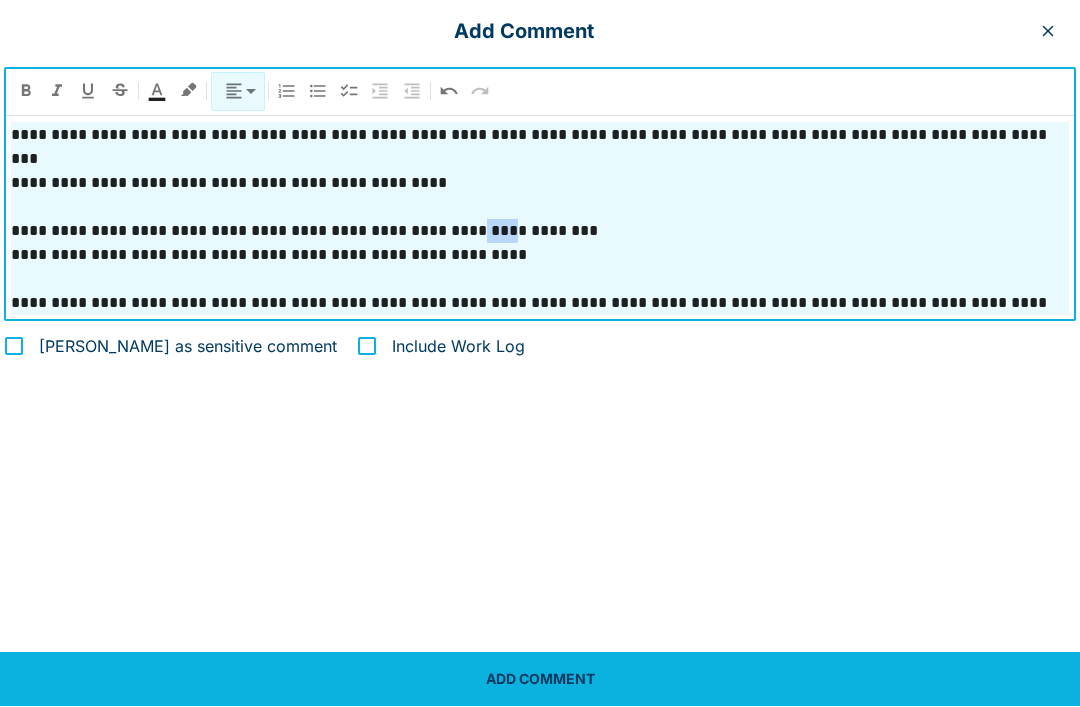click on "**********" at bounding box center (540, 232) 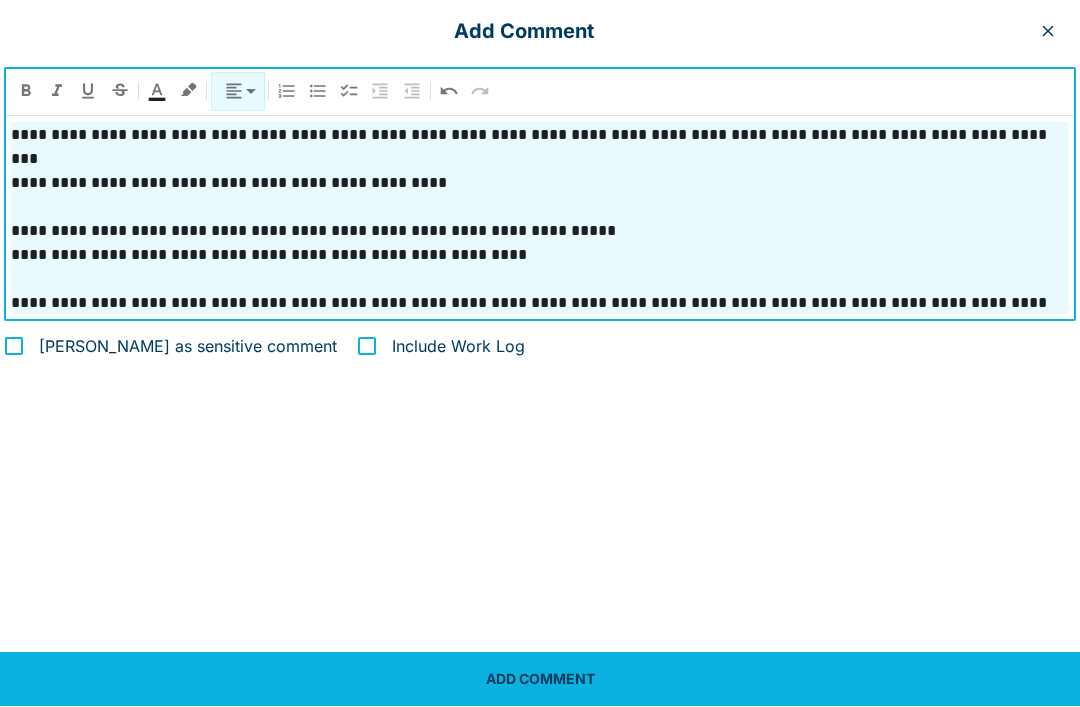 click on "**********" at bounding box center [540, 232] 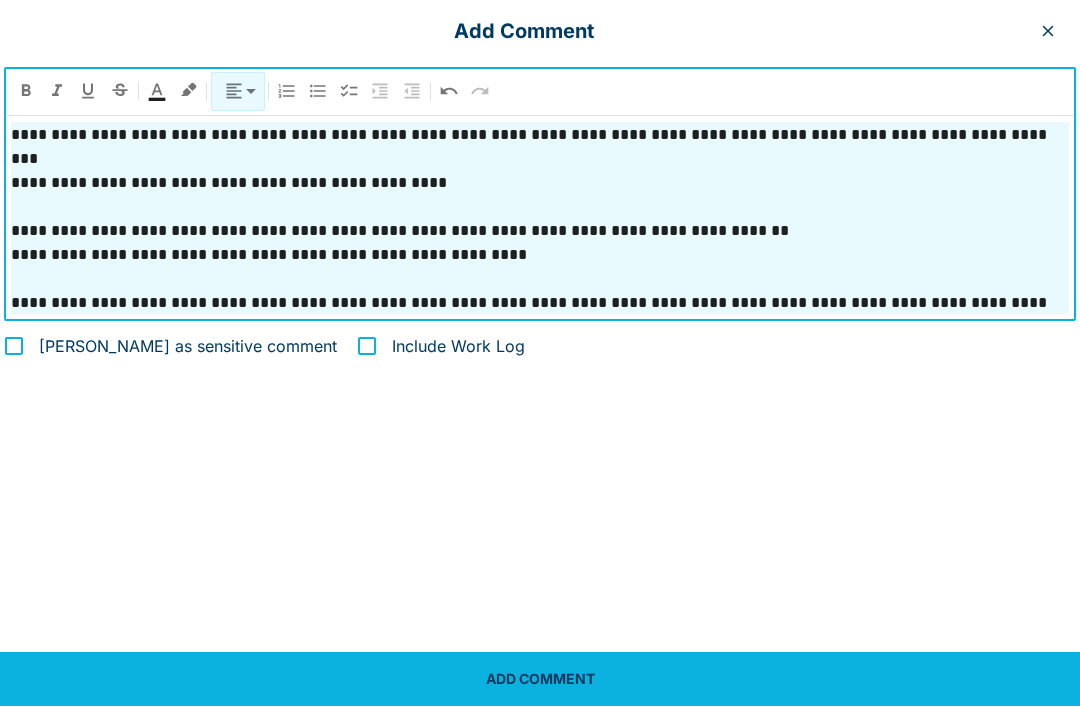 click on "**********" at bounding box center [540, 256] 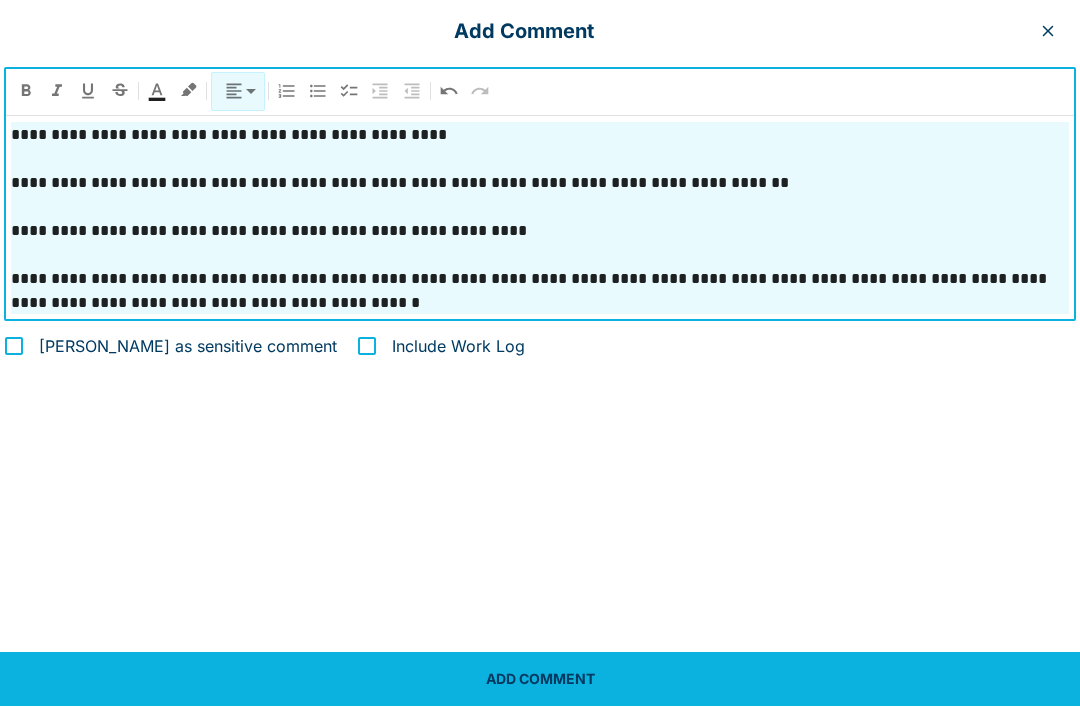 scroll, scrollTop: 311, scrollLeft: 0, axis: vertical 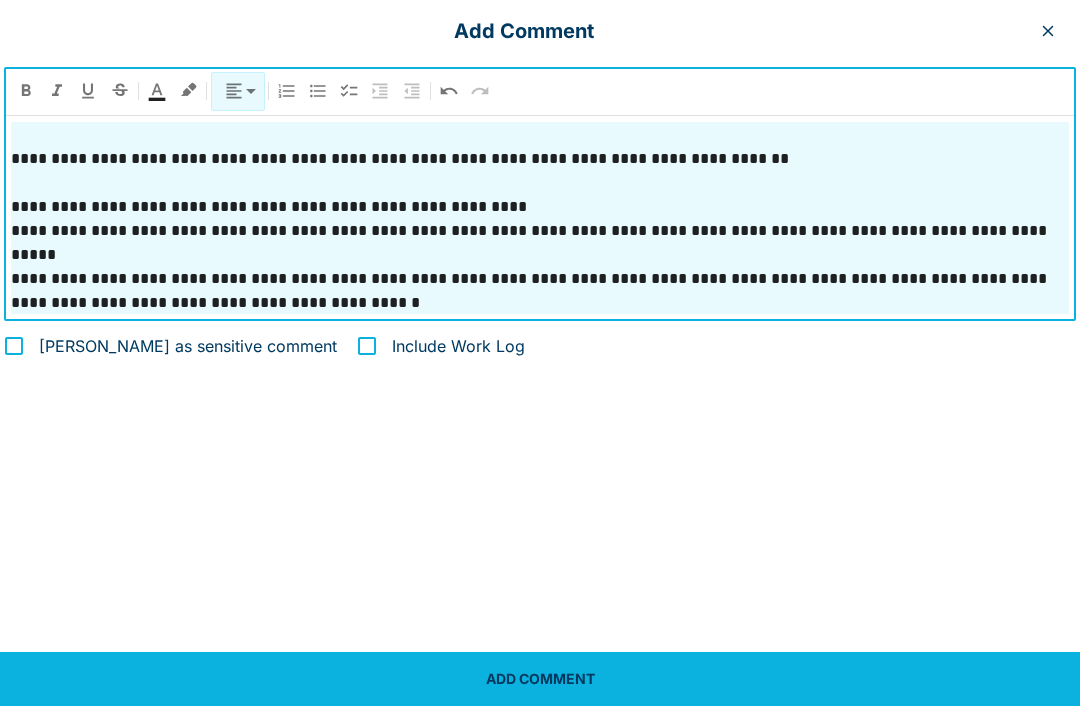 click on "**********" at bounding box center (540, 292) 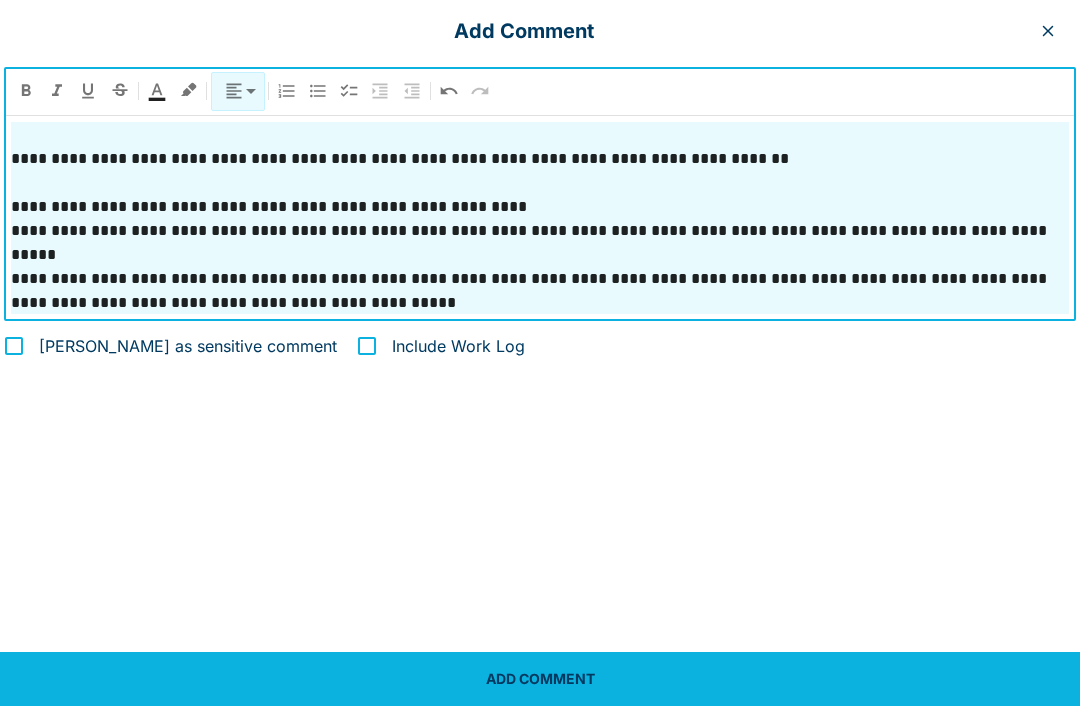 click on "**********" at bounding box center (540, 292) 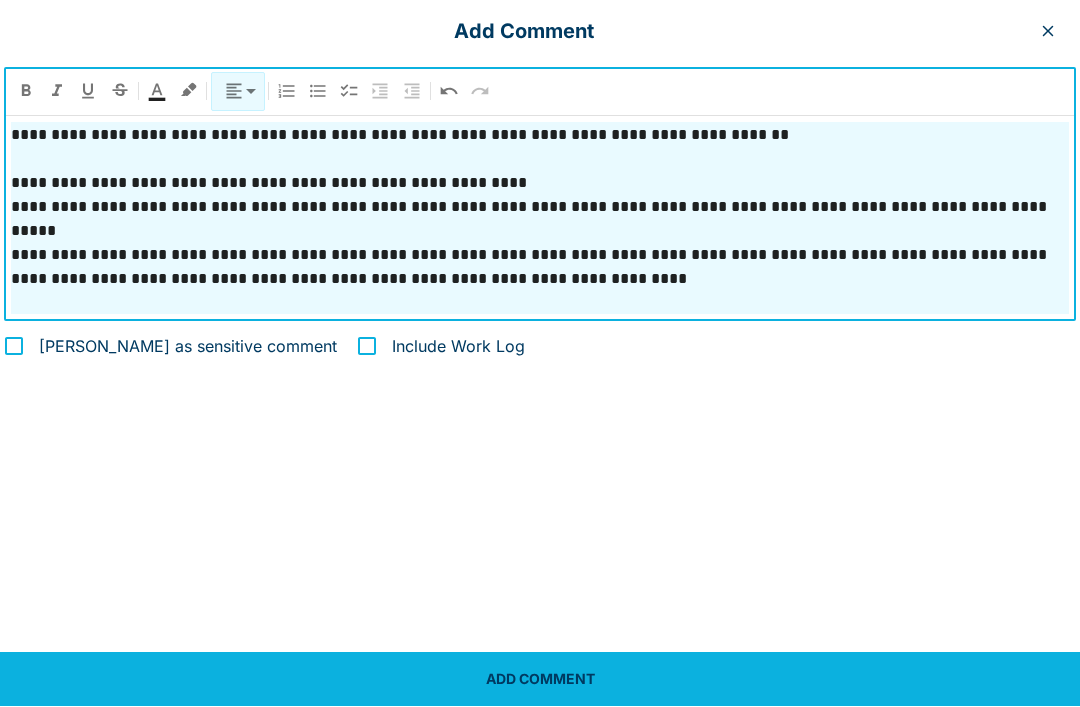 scroll, scrollTop: 383, scrollLeft: 0, axis: vertical 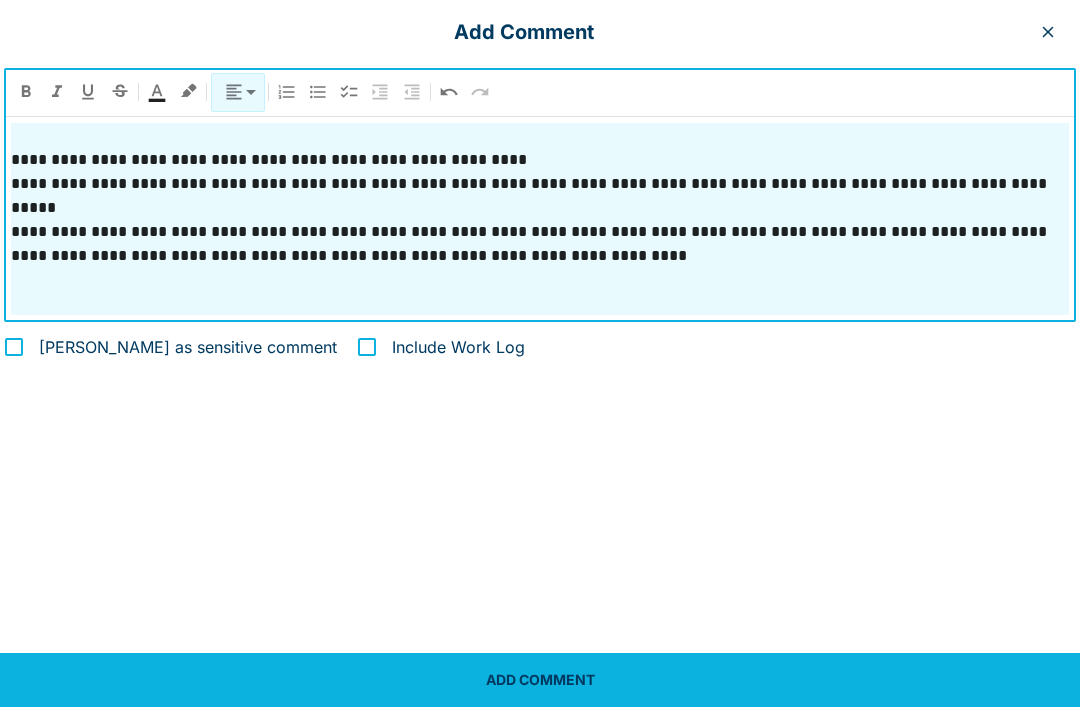 click at bounding box center (540, 304) 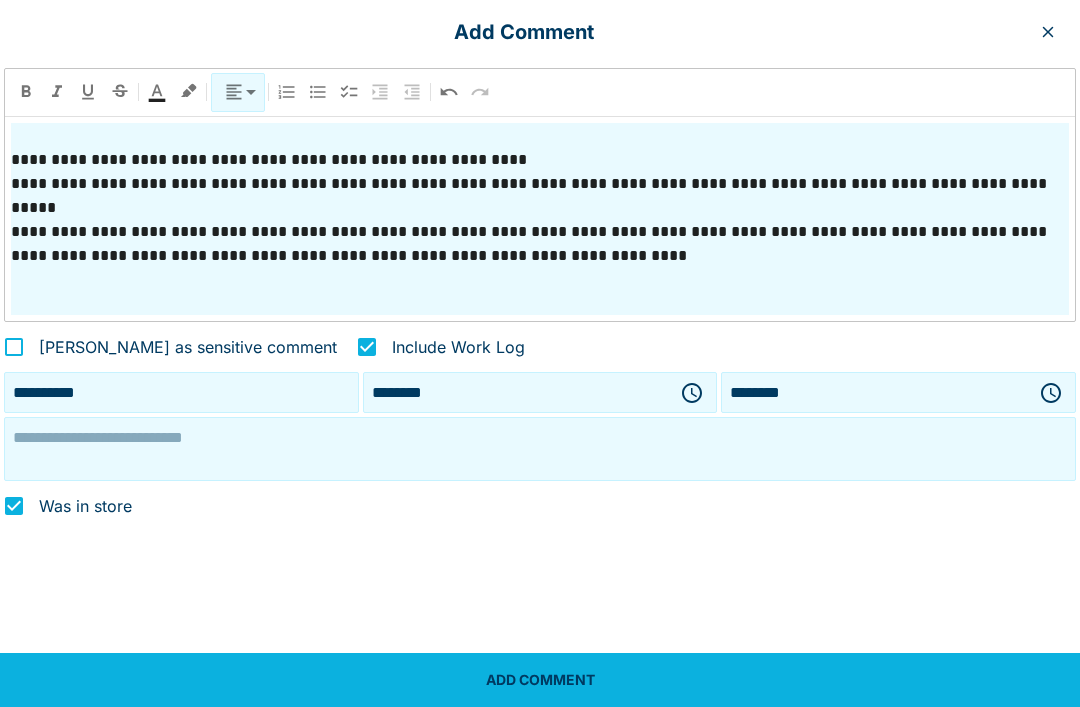 click 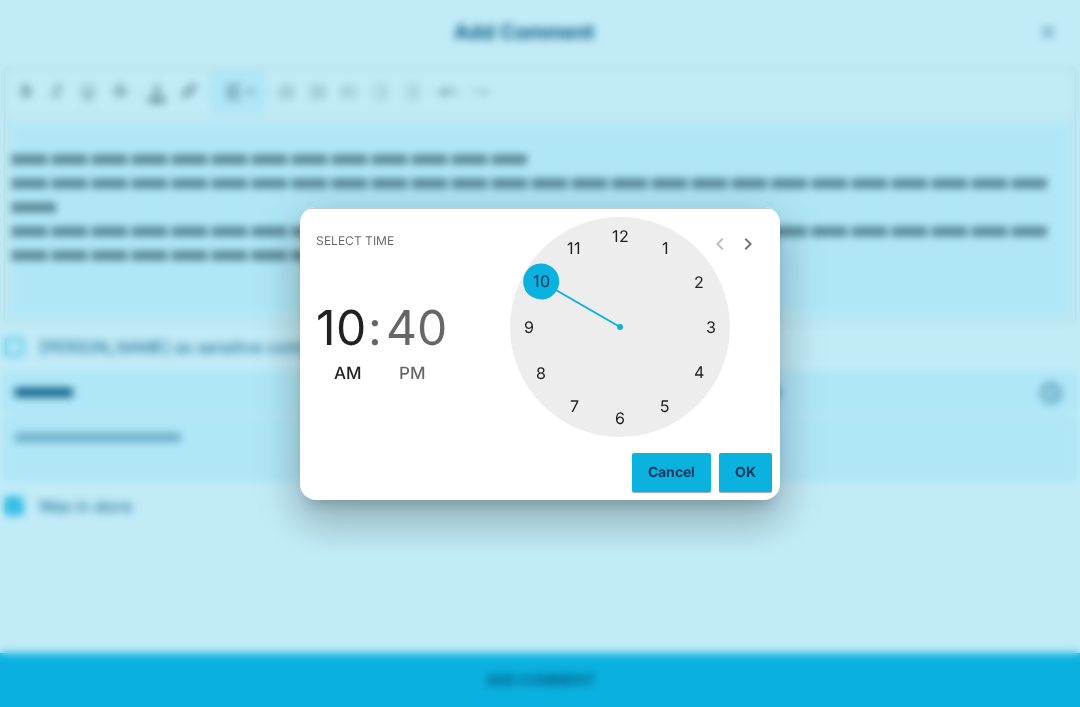click at bounding box center [620, 327] 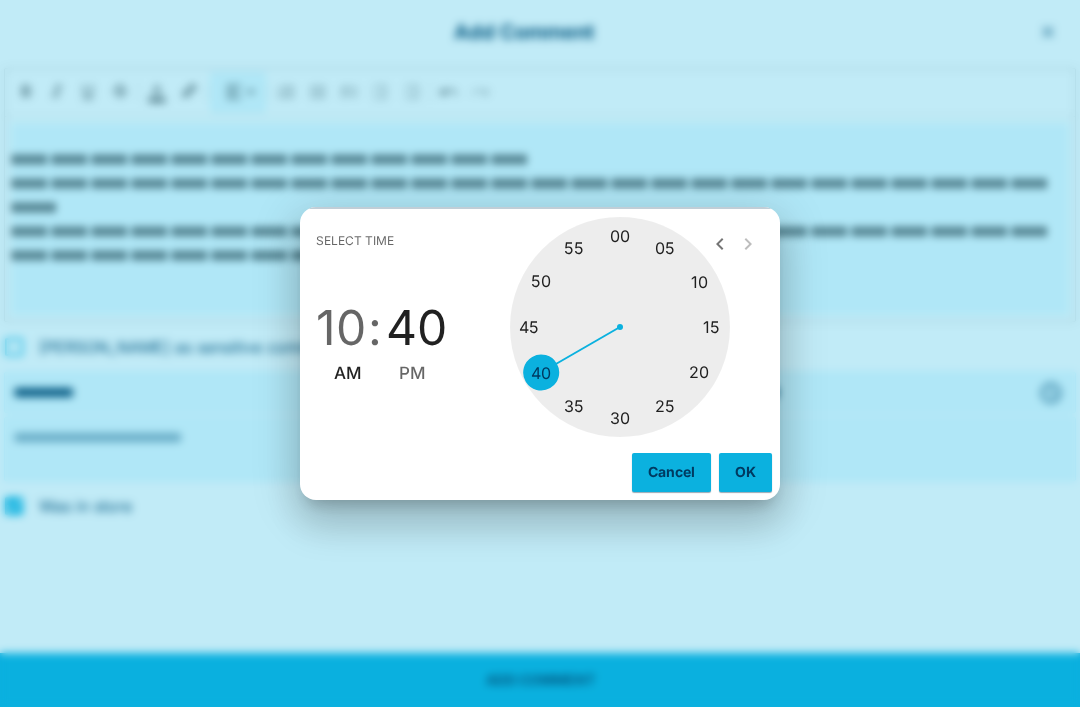 click at bounding box center [620, 327] 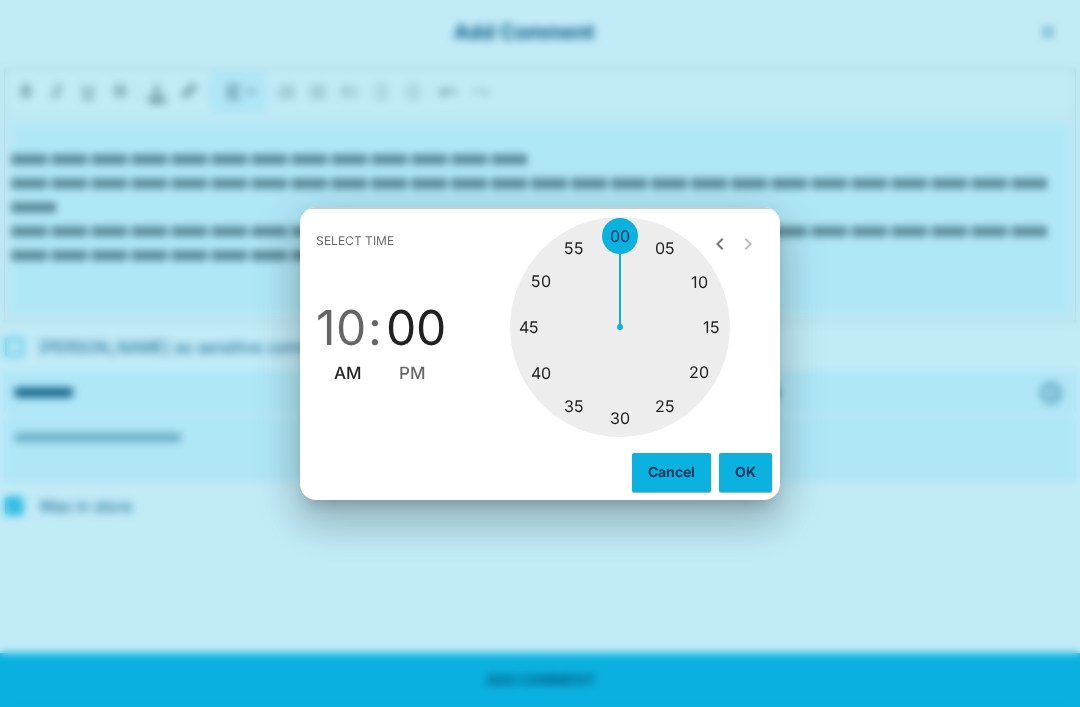 click on "10" at bounding box center (341, 328) 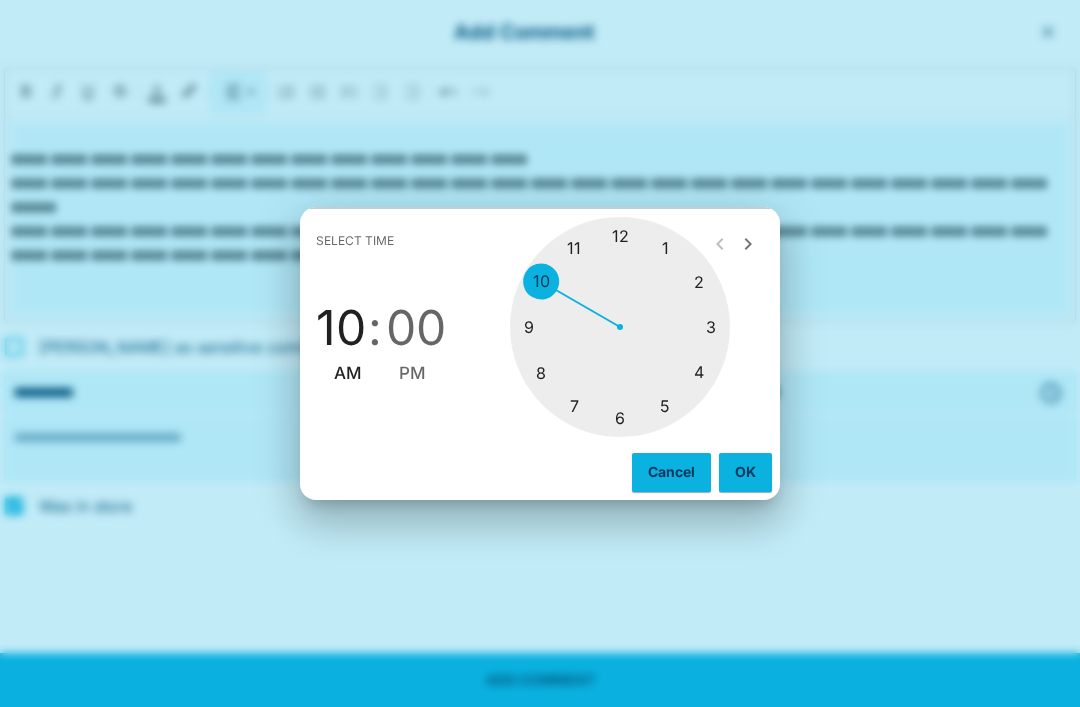 click at bounding box center (620, 327) 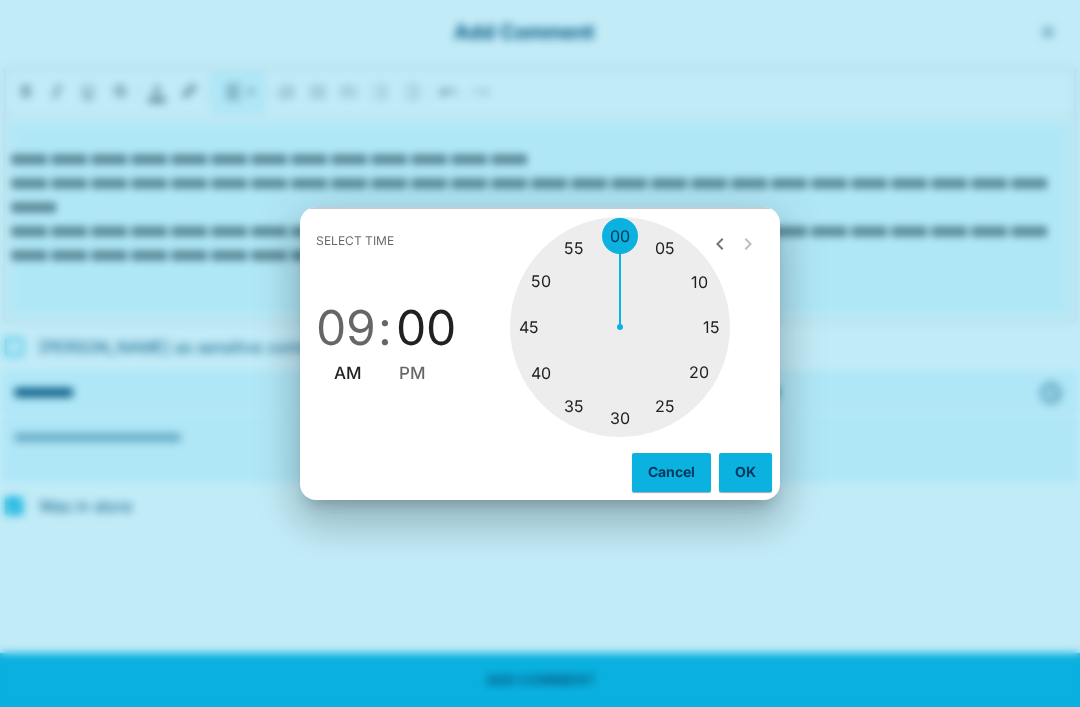 click on "00" at bounding box center [426, 328] 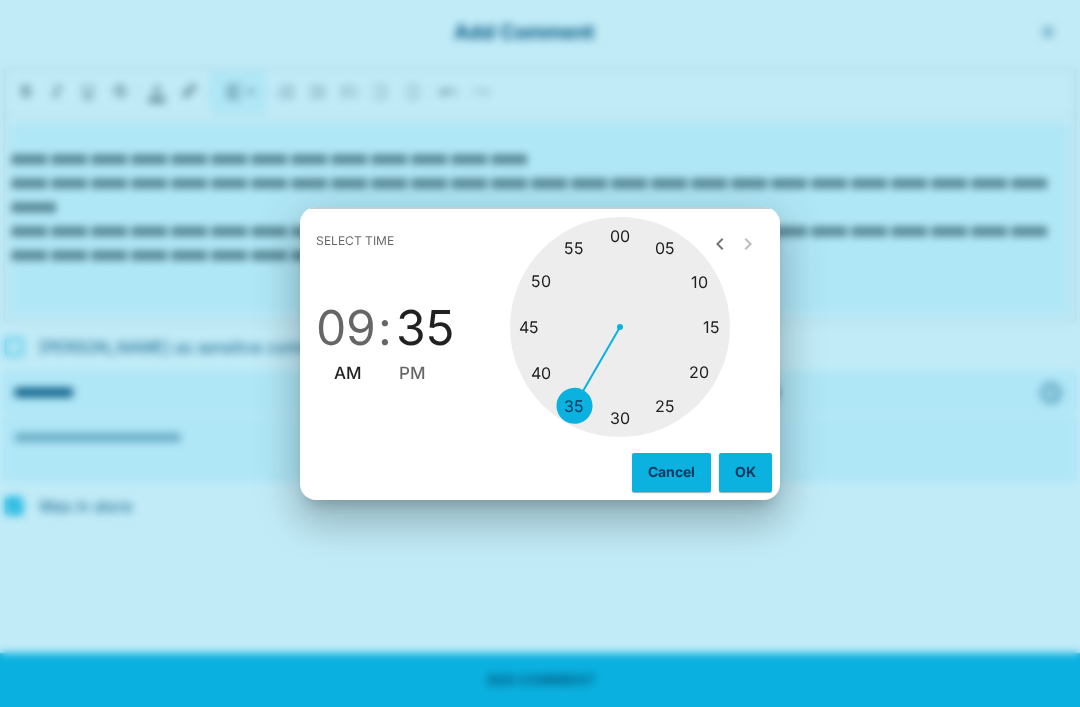click on "OK" at bounding box center (745, 472) 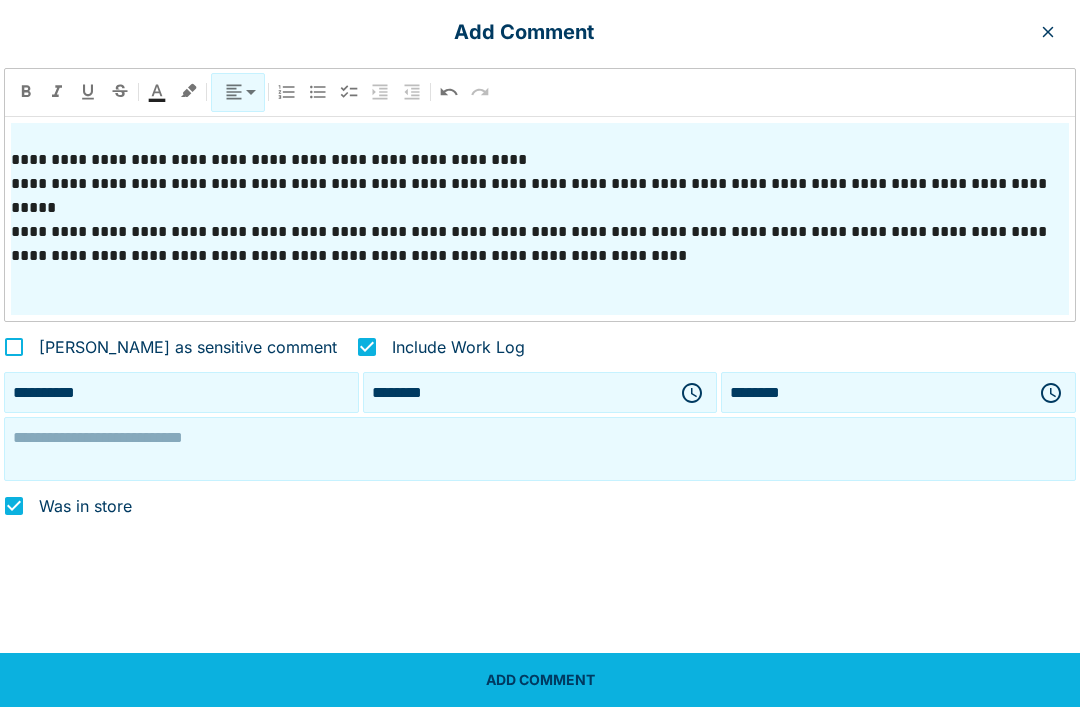 click at bounding box center [540, 449] 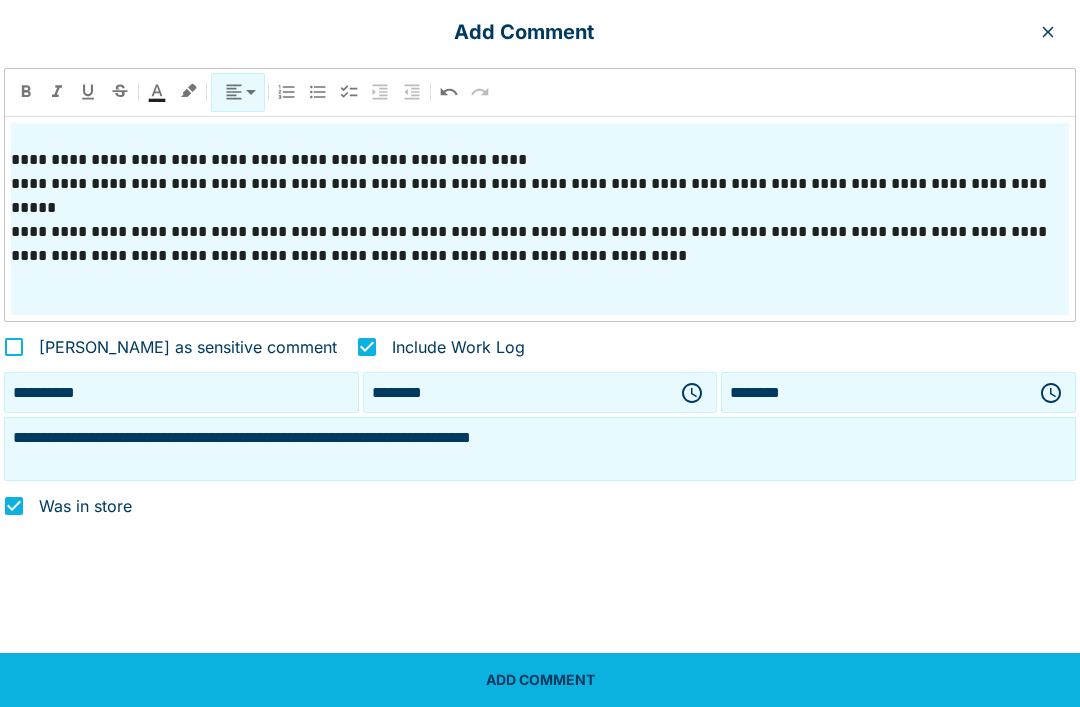 click on "**********" at bounding box center [540, 244] 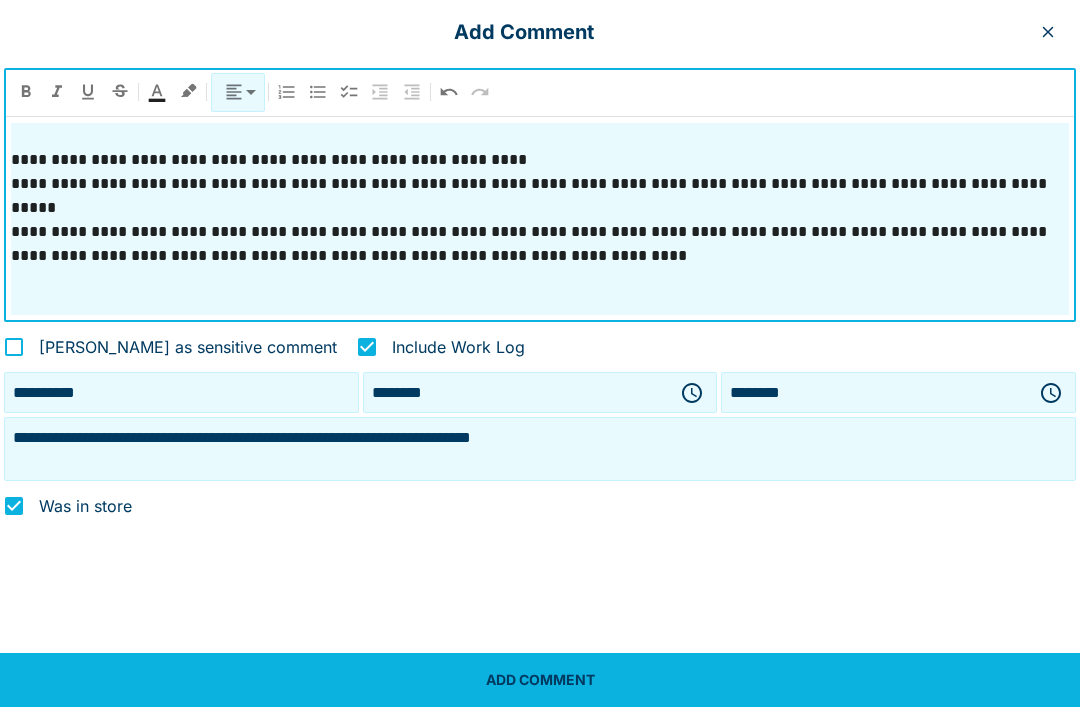 click on "**********" at bounding box center [540, 244] 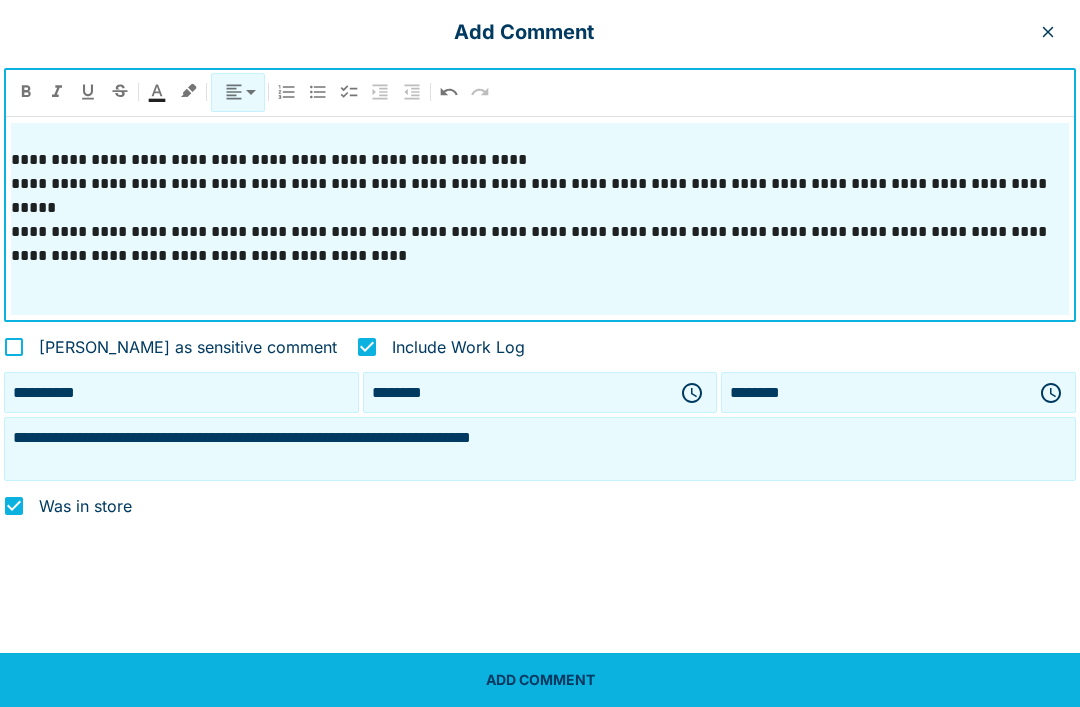 click on "**********" at bounding box center (540, 244) 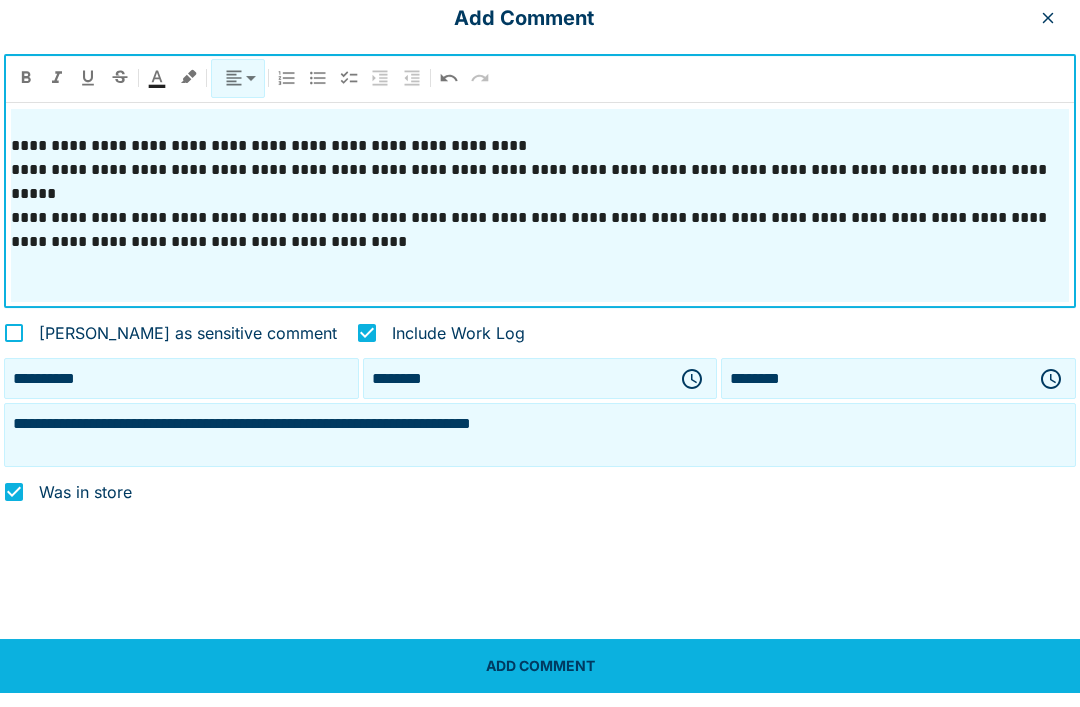 scroll, scrollTop: 359, scrollLeft: 0, axis: vertical 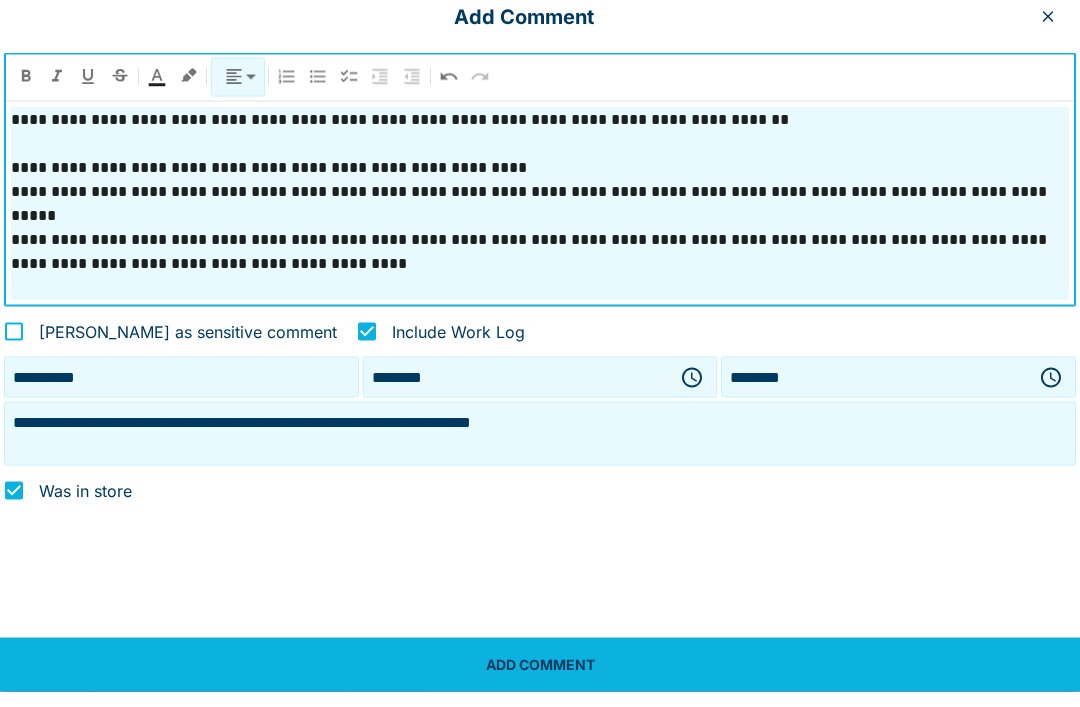 click on "**********" at bounding box center [540, 268] 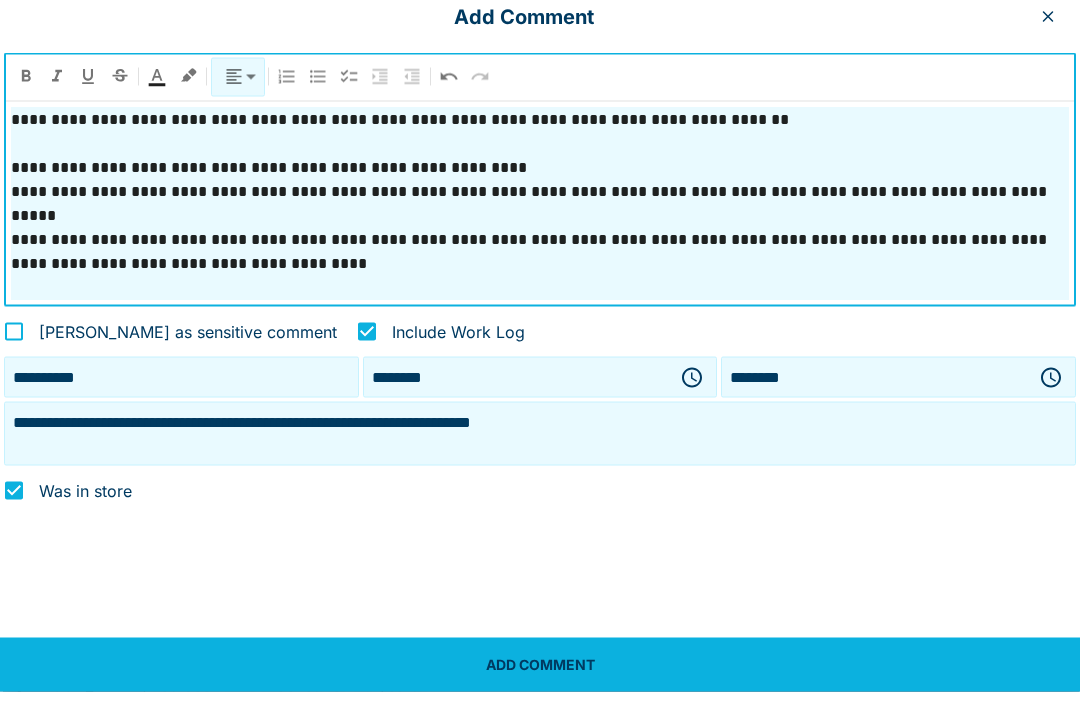 click on "**********" at bounding box center (540, 268) 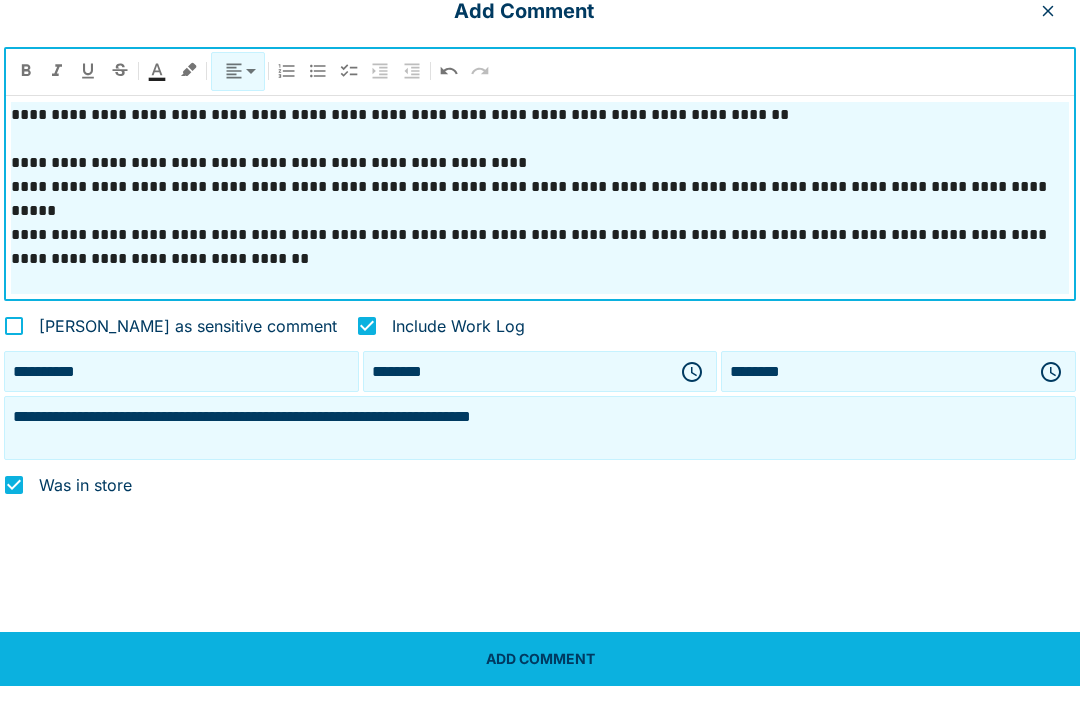 click on "**********" at bounding box center [540, 268] 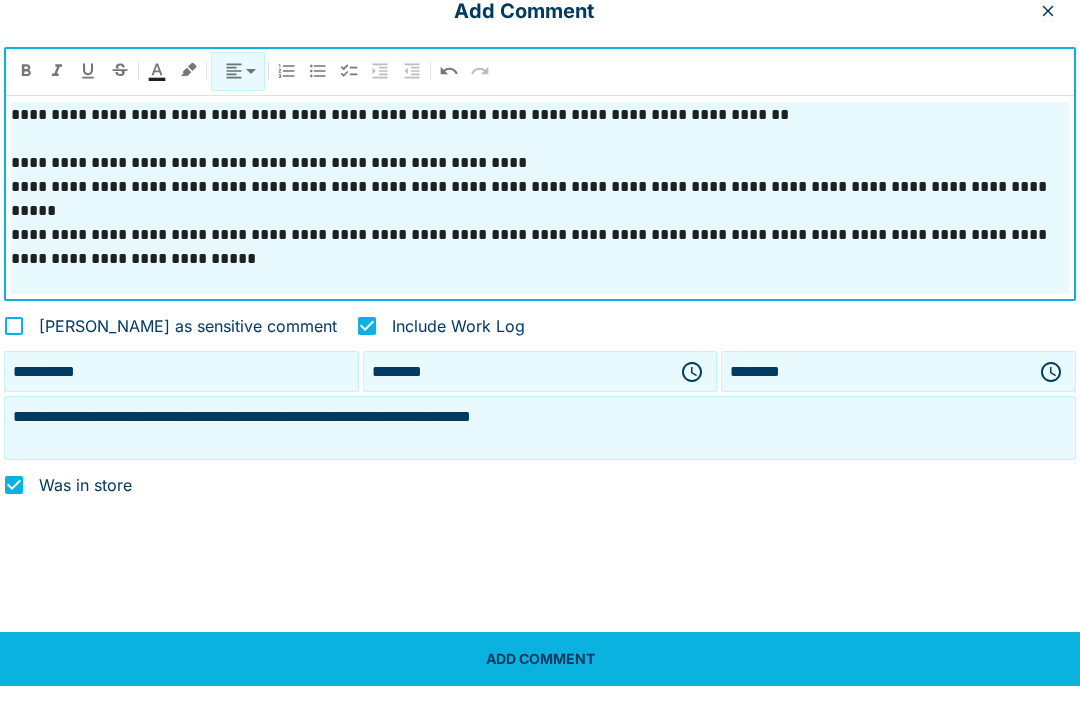 click at bounding box center [540, 304] 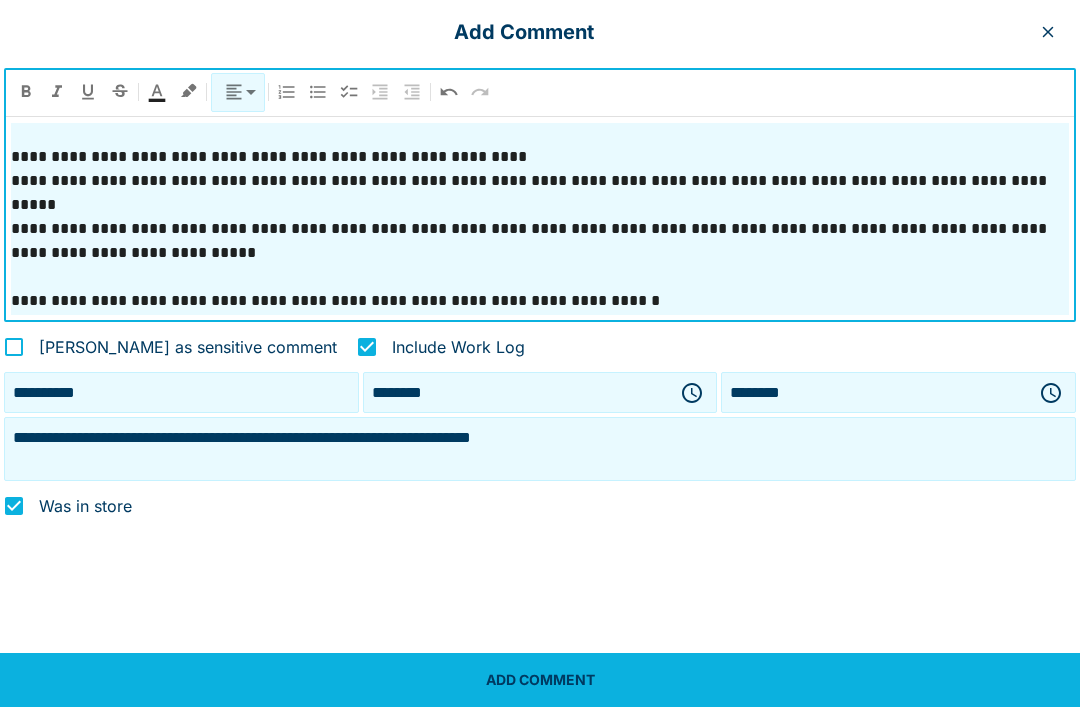 click on "**********" at bounding box center (540, 449) 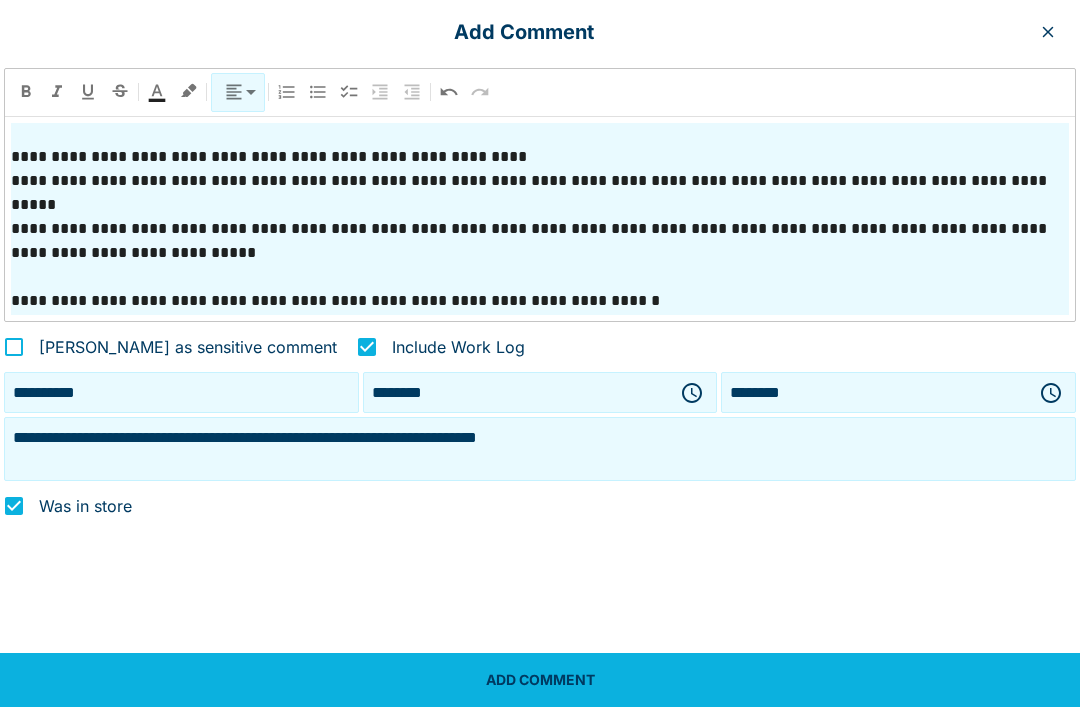 click on "**********" at bounding box center [540, 449] 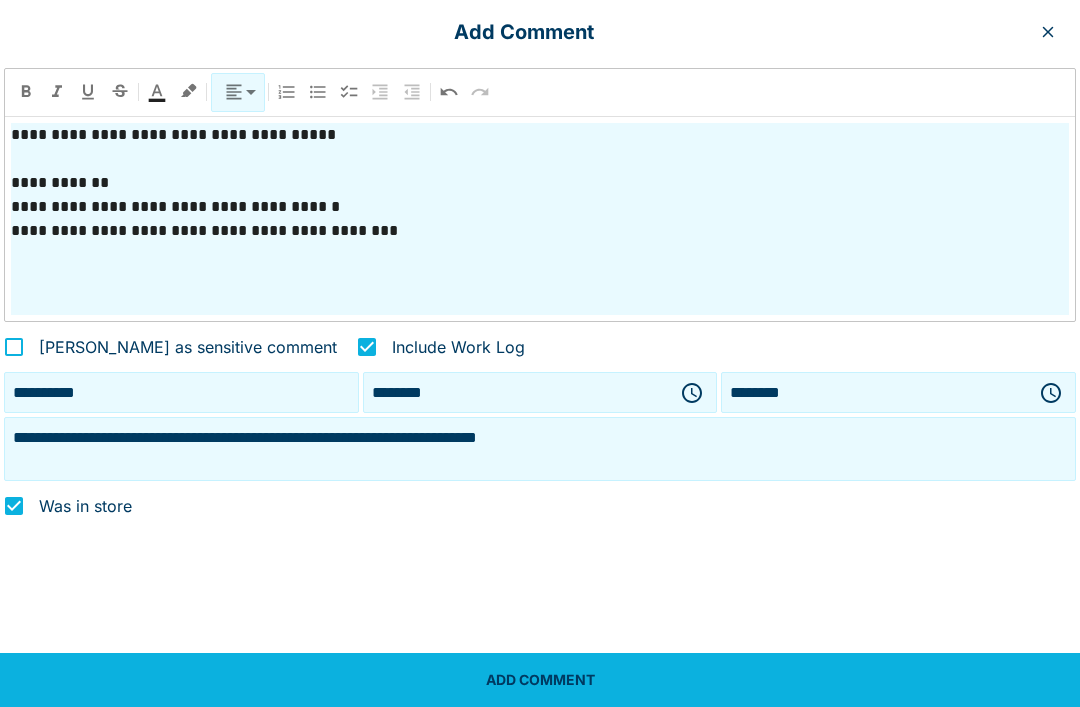 scroll, scrollTop: 0, scrollLeft: 0, axis: both 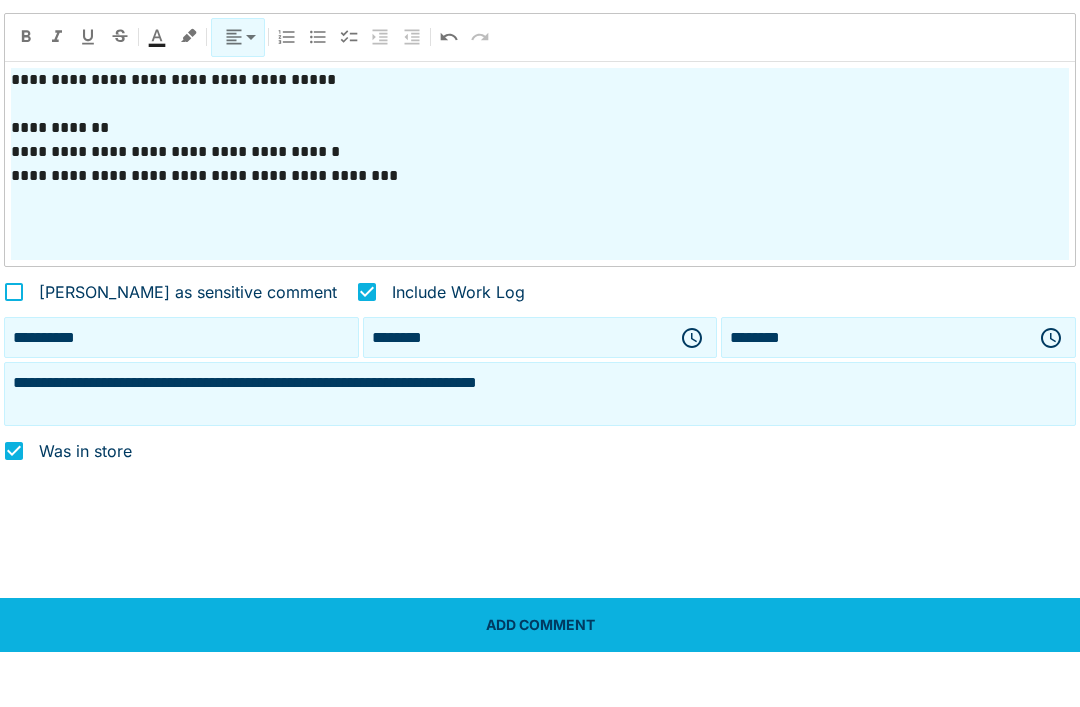 type on "**********" 